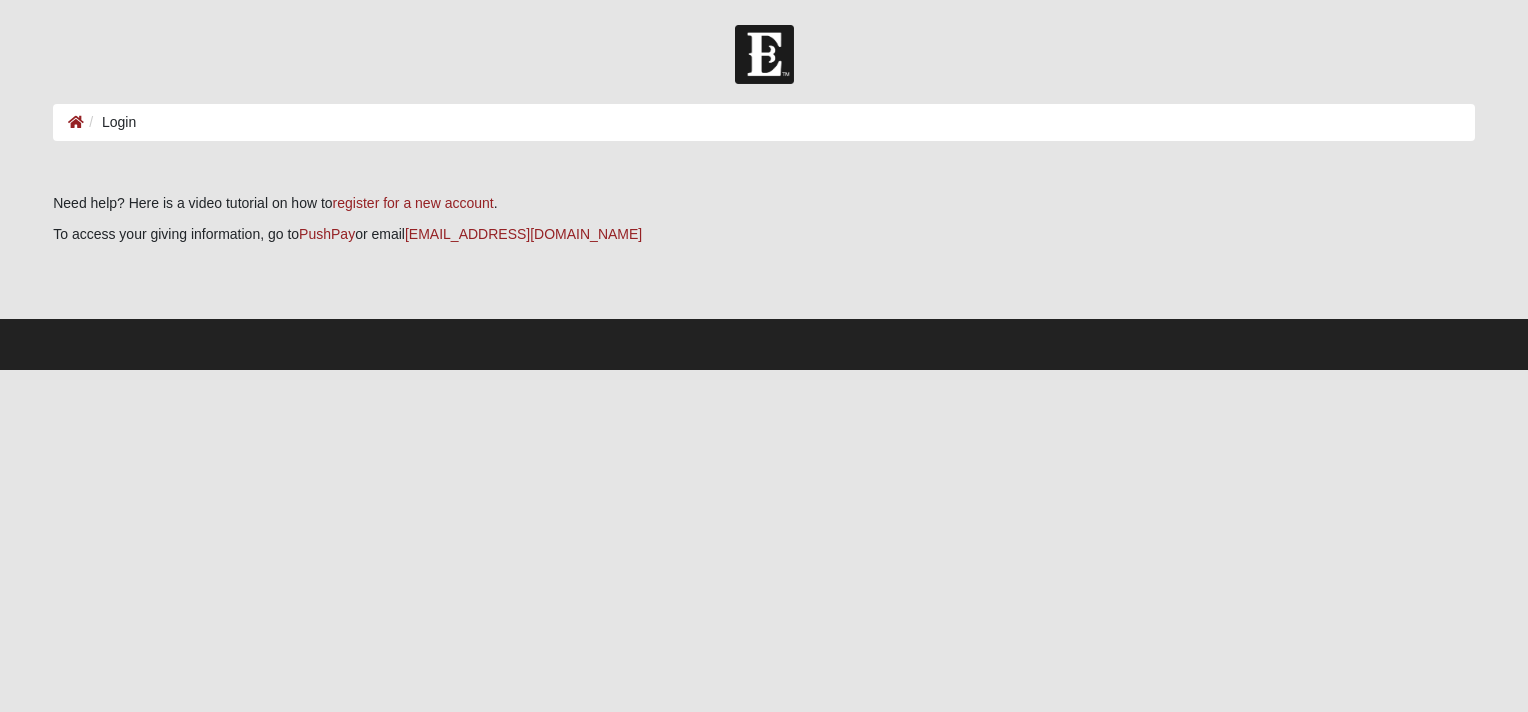 scroll, scrollTop: 0, scrollLeft: 0, axis: both 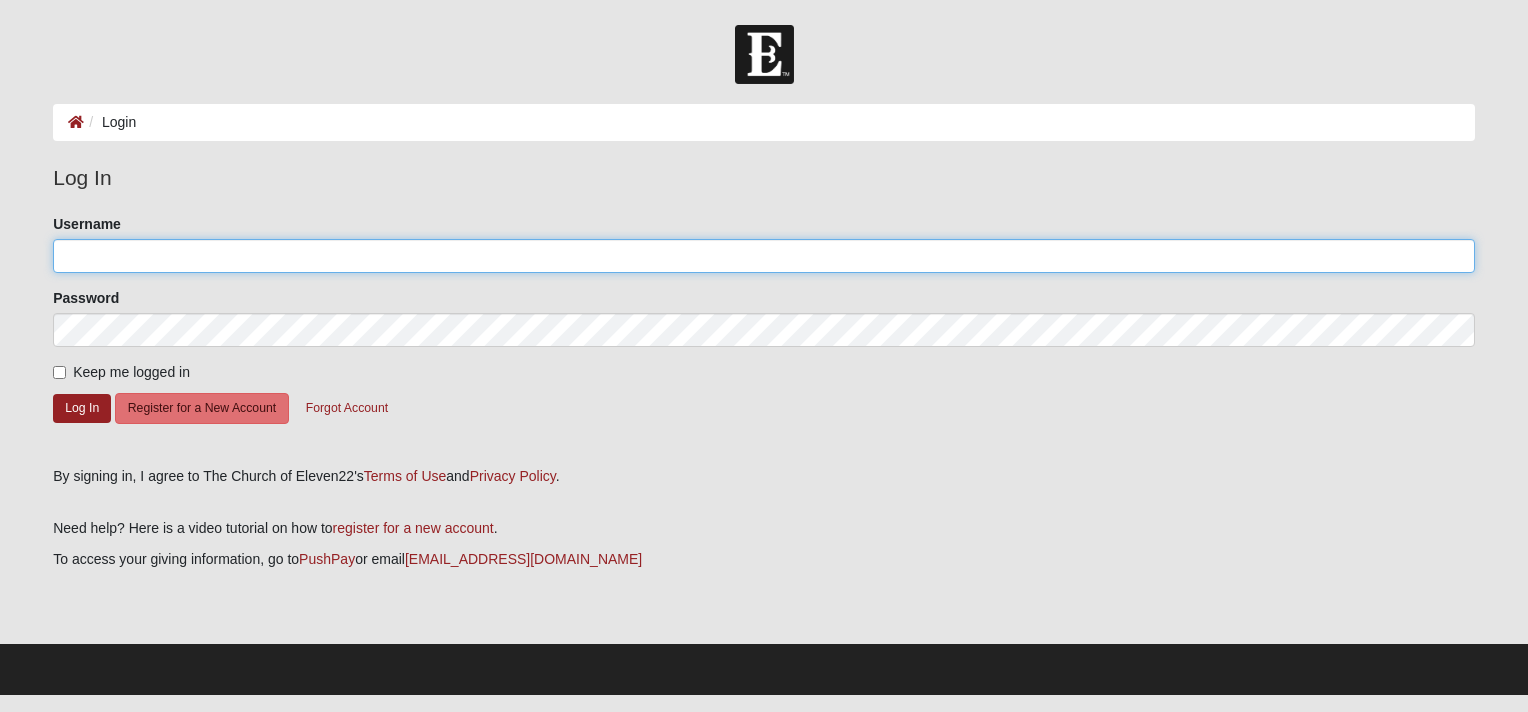 click on "Username" 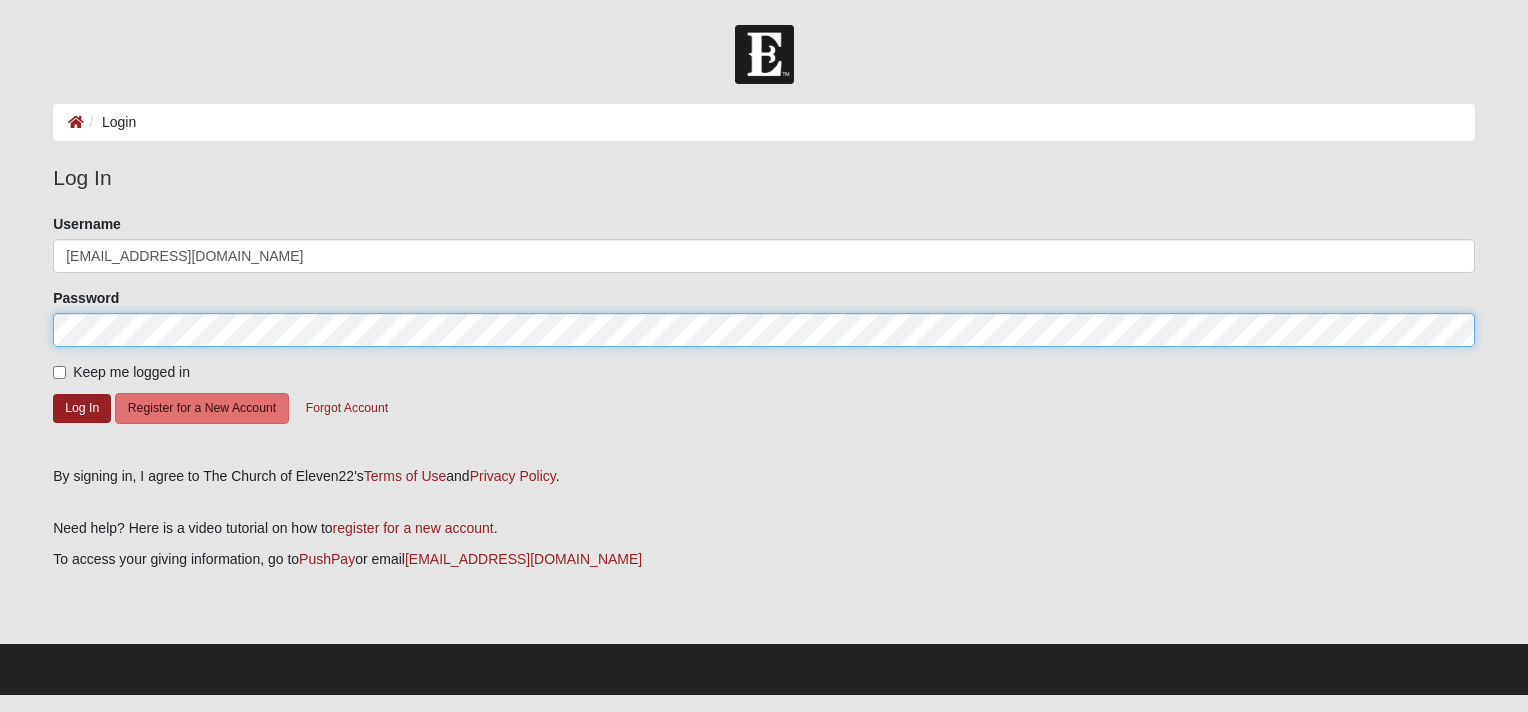click on "Log In" 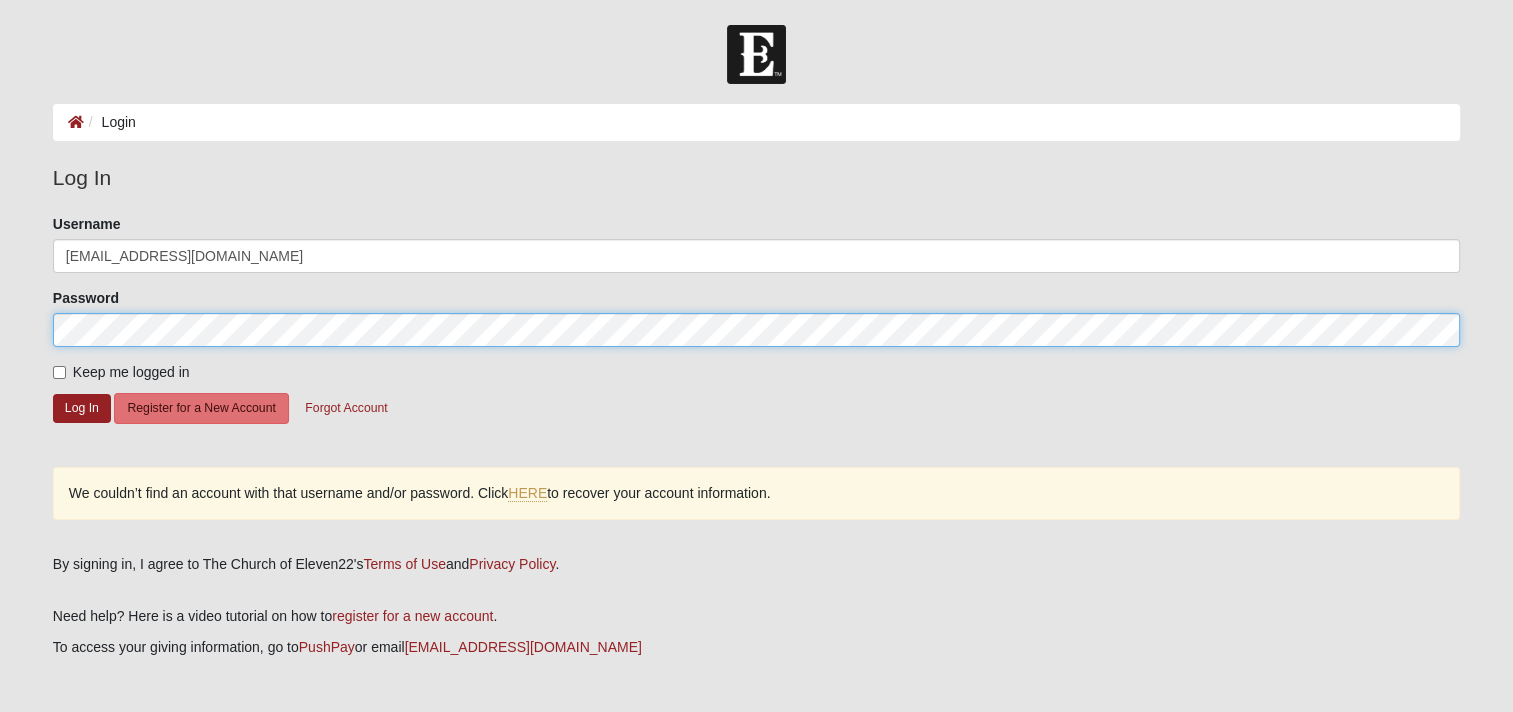 click on "Log In" 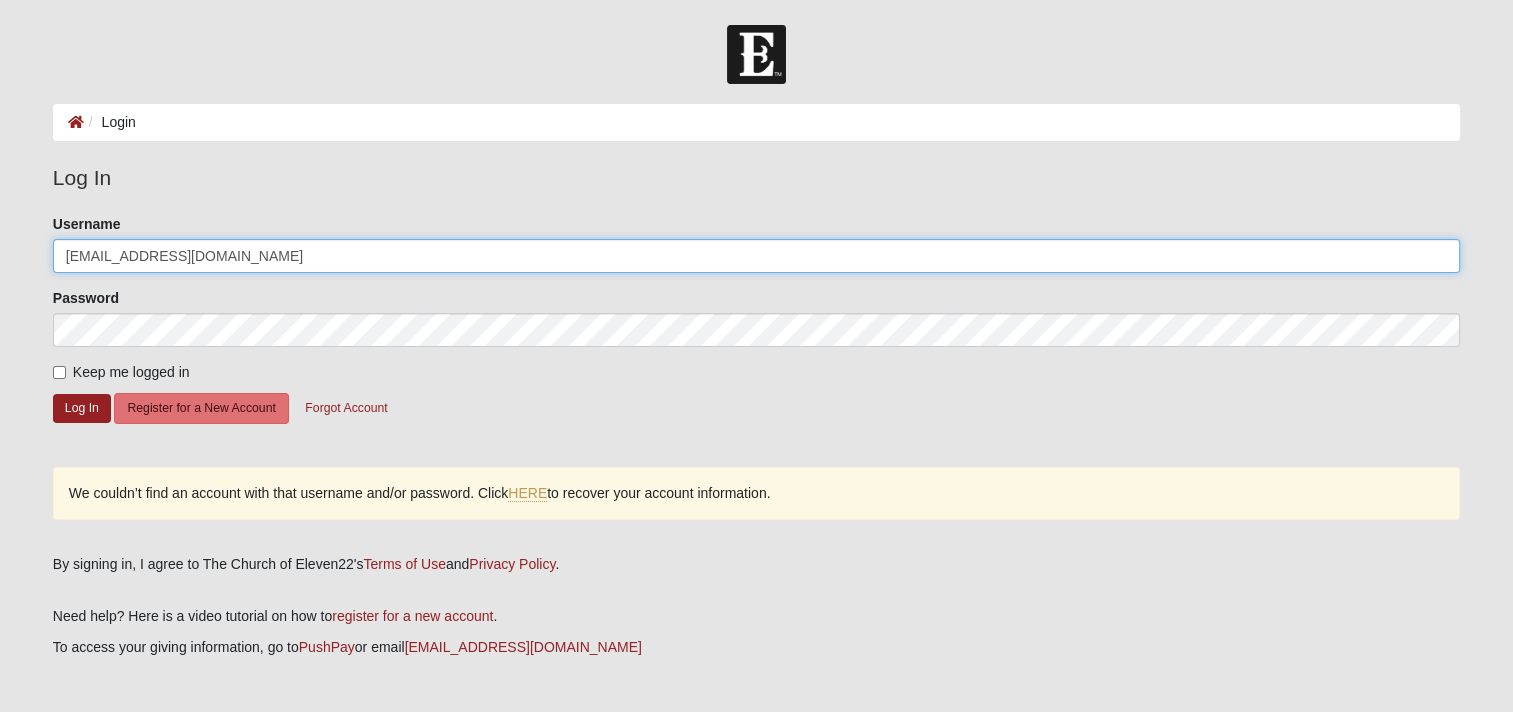 click on "tammykbaldwin@gmail.com" 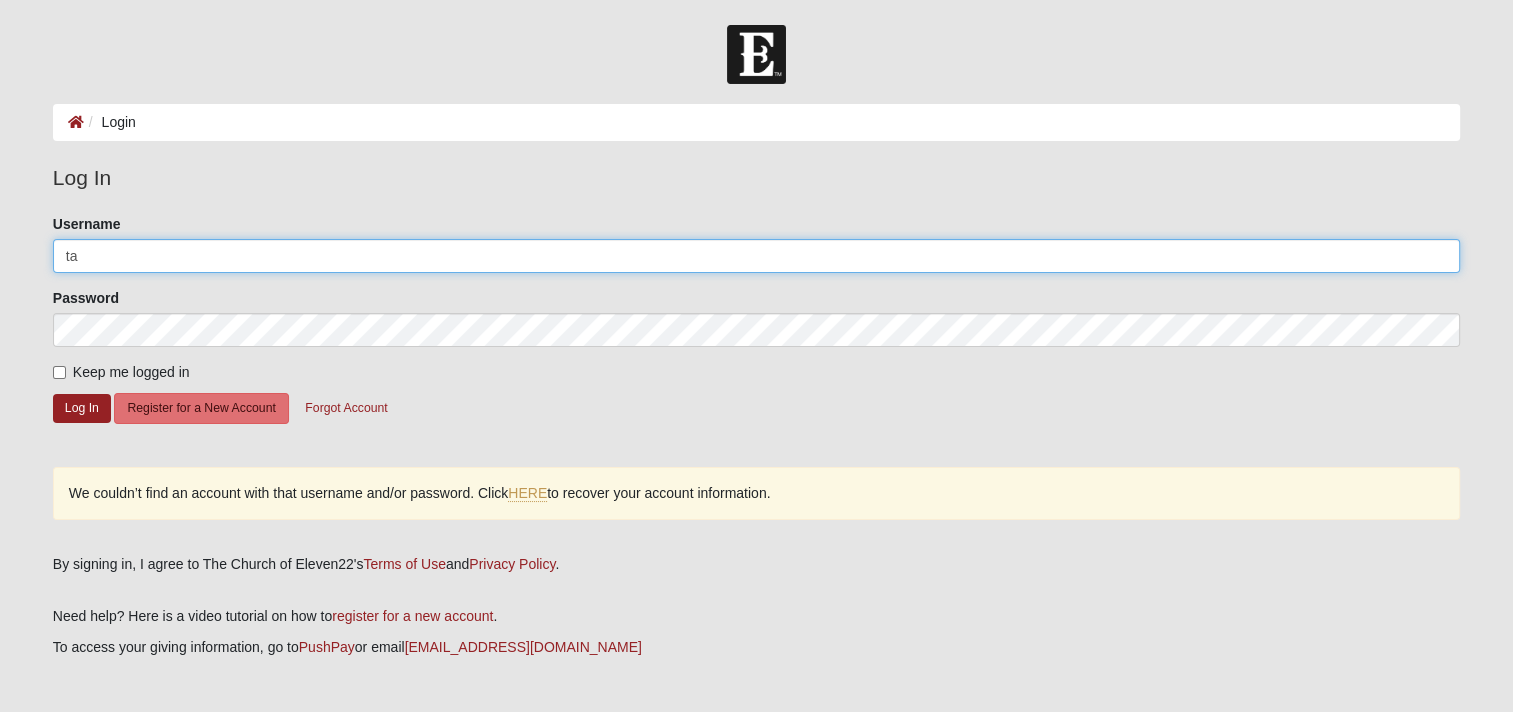 type on "t" 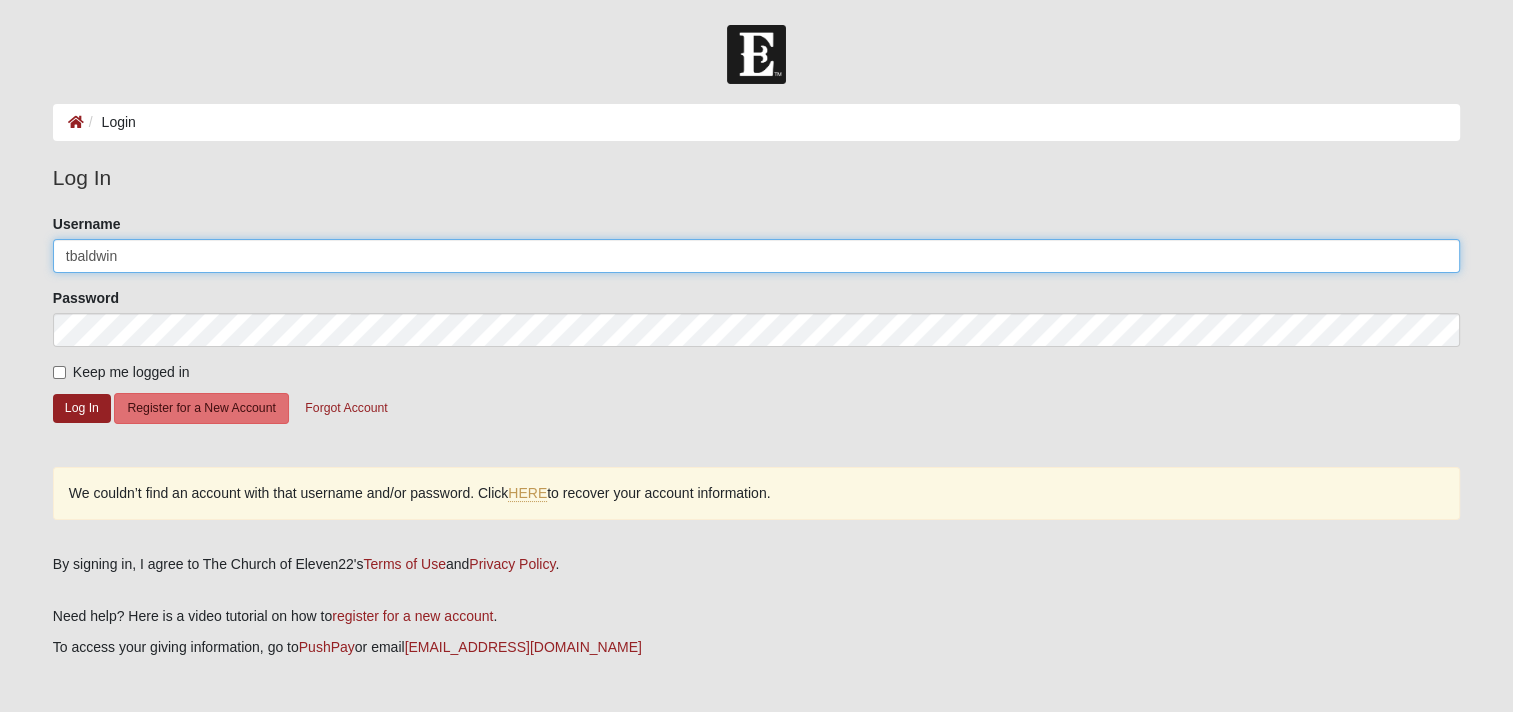 type on "tbaldwin" 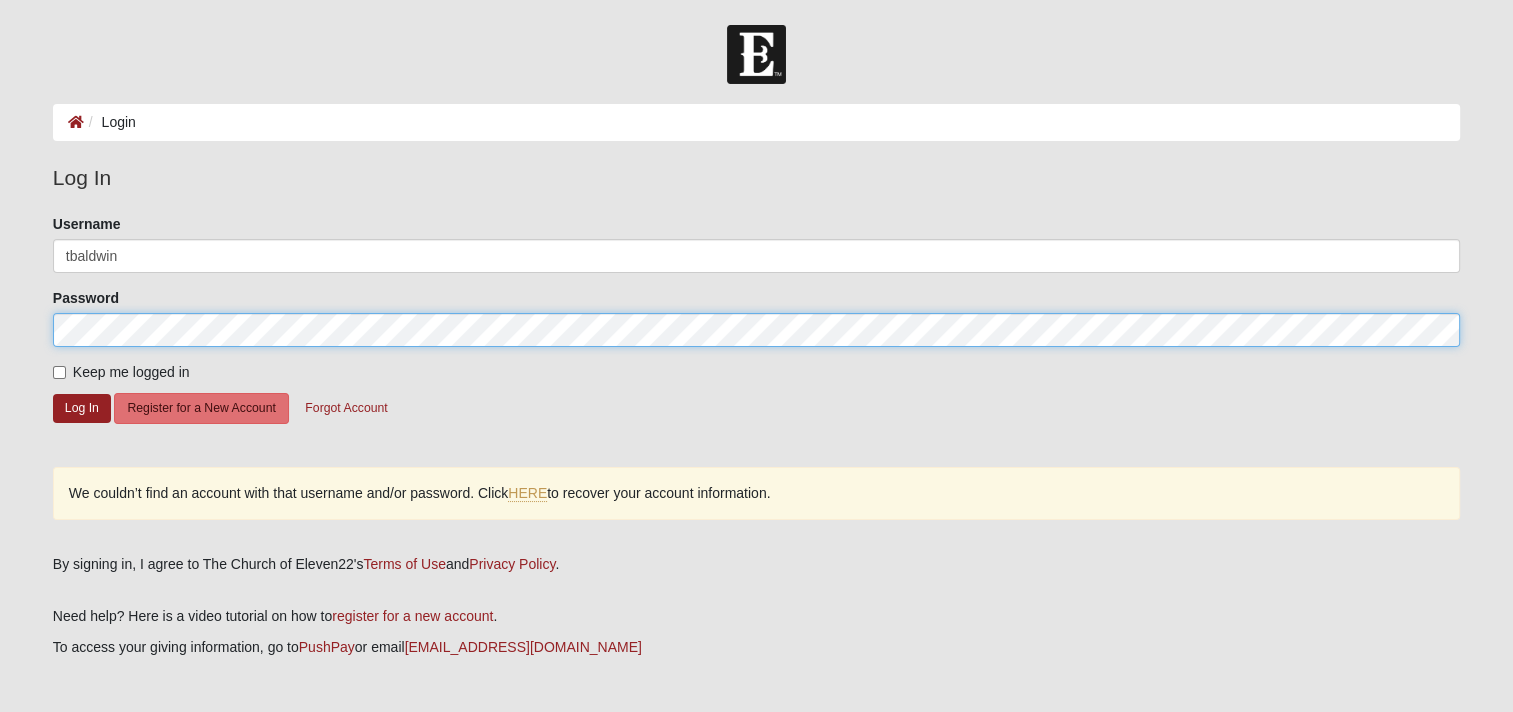 click on "Log In" 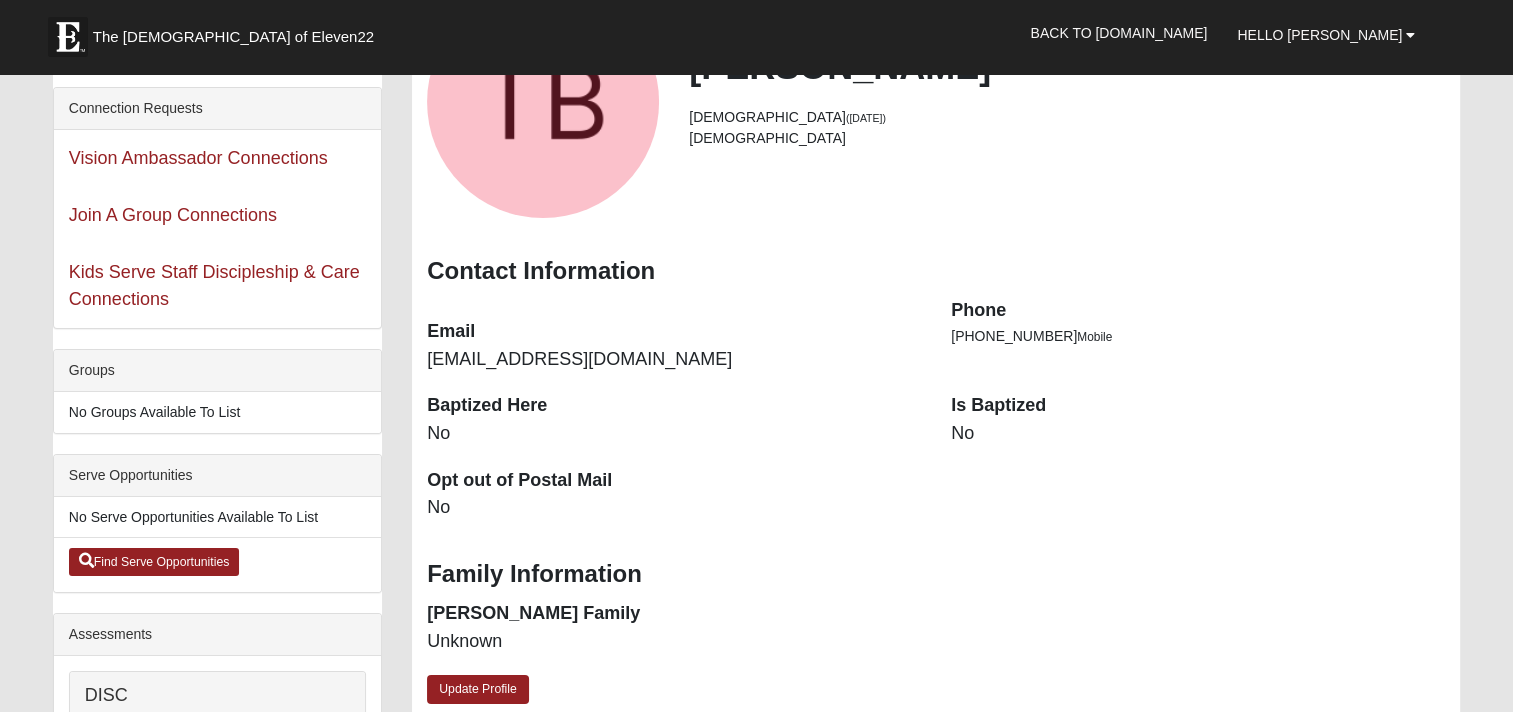 scroll, scrollTop: 300, scrollLeft: 0, axis: vertical 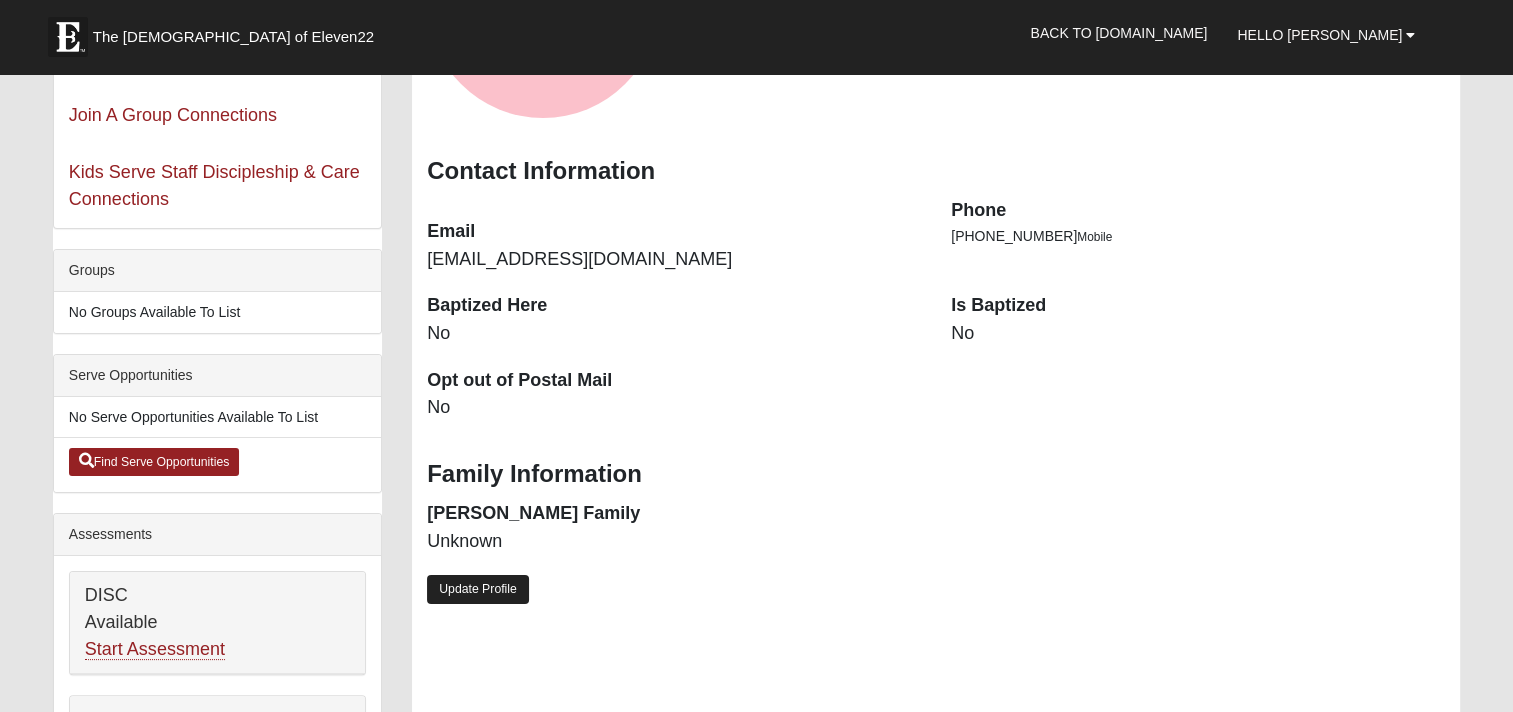 click on "Update Profile" at bounding box center (478, 589) 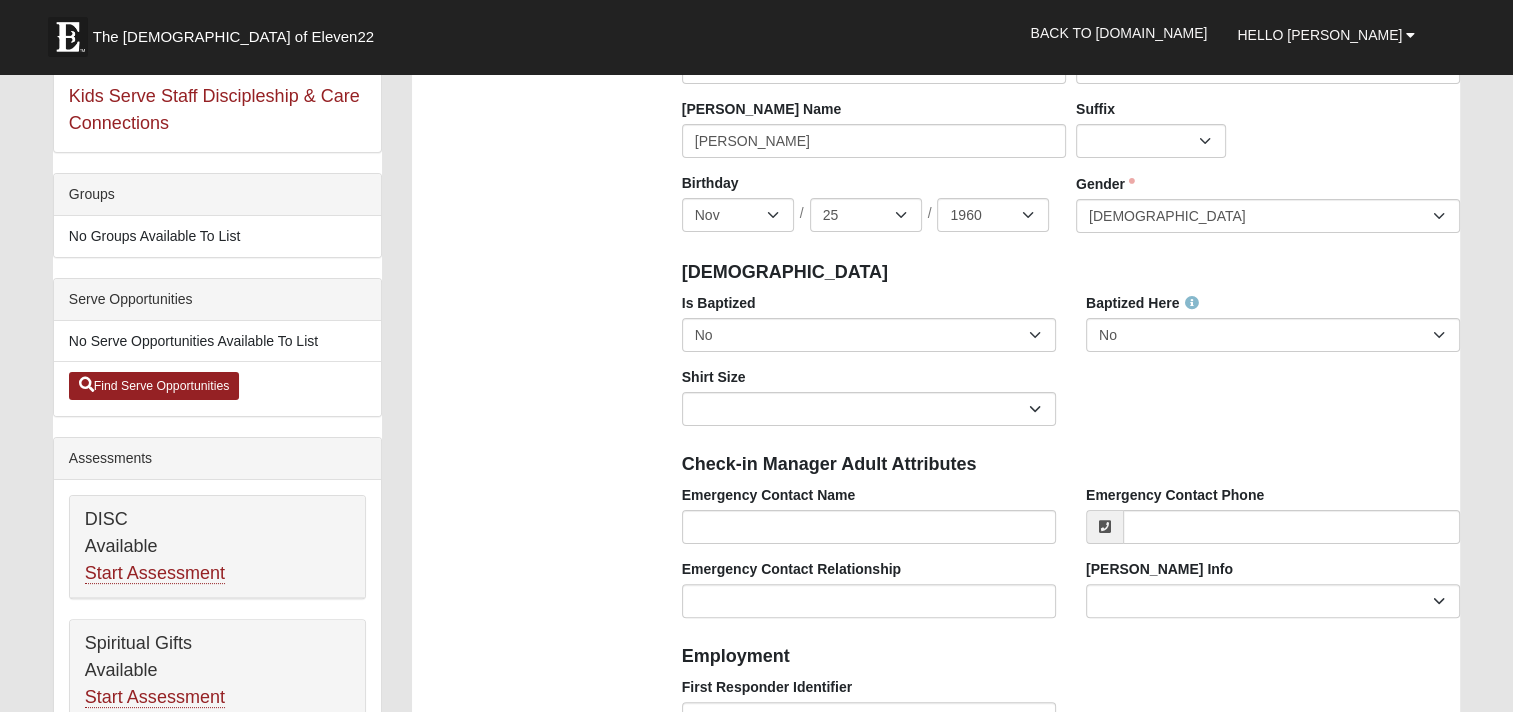 scroll, scrollTop: 400, scrollLeft: 0, axis: vertical 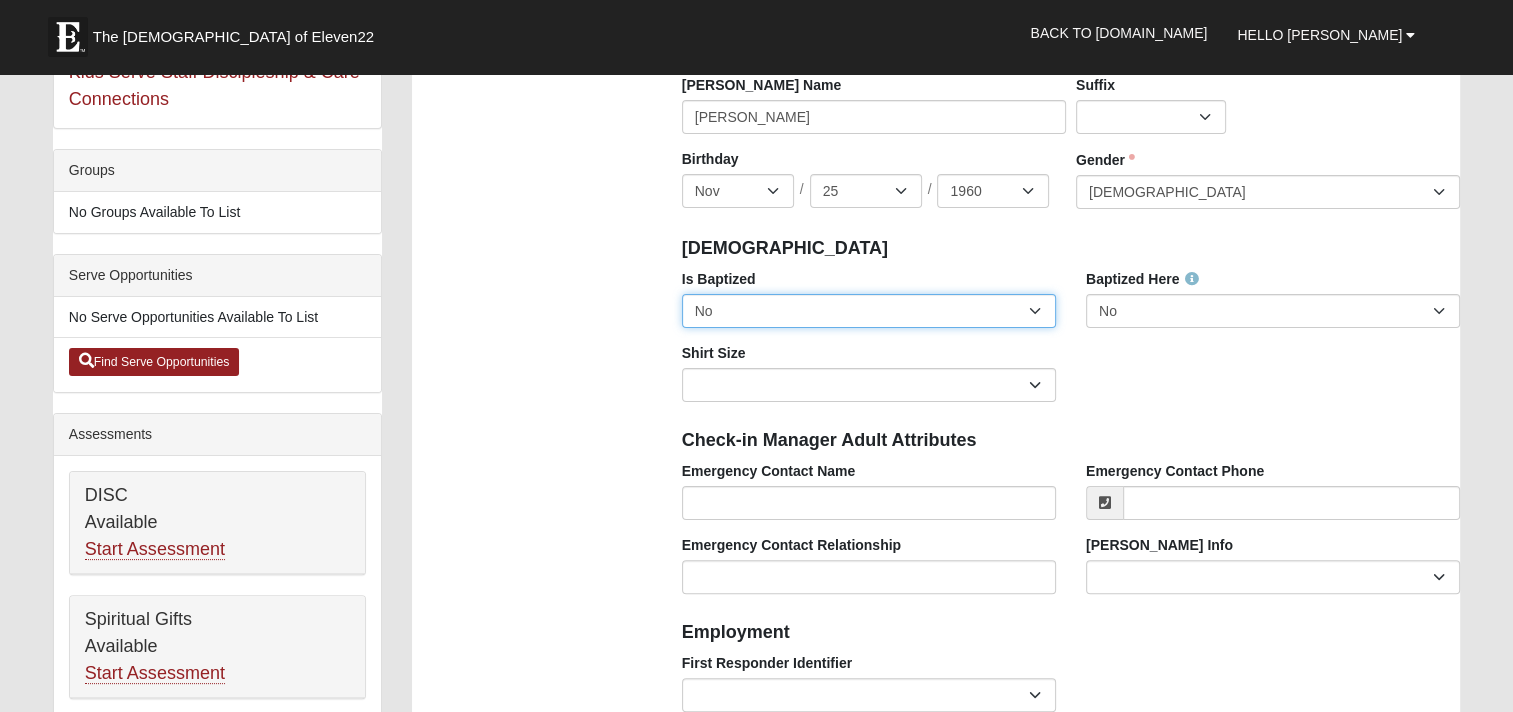 click on "No
Yes" at bounding box center [869, 311] 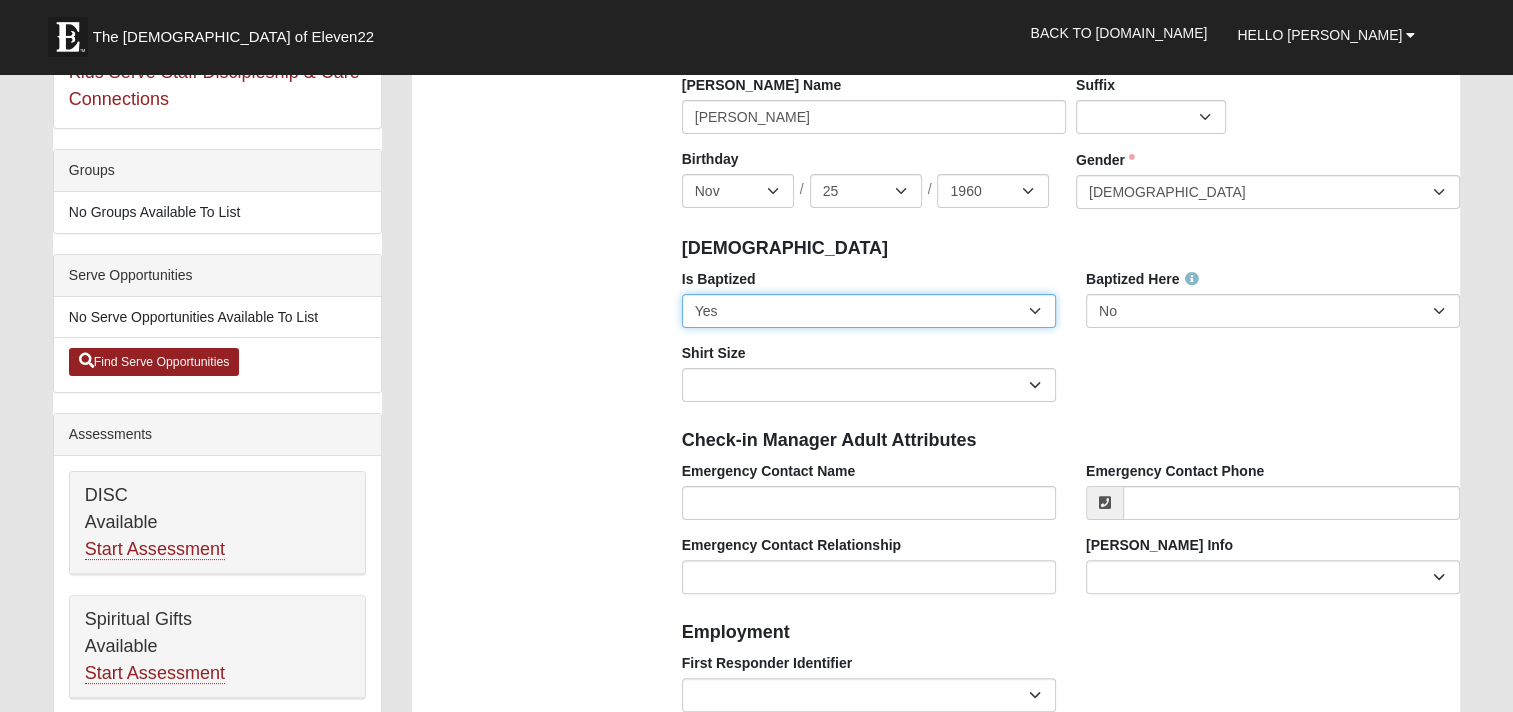 click on "No
Yes" at bounding box center [869, 311] 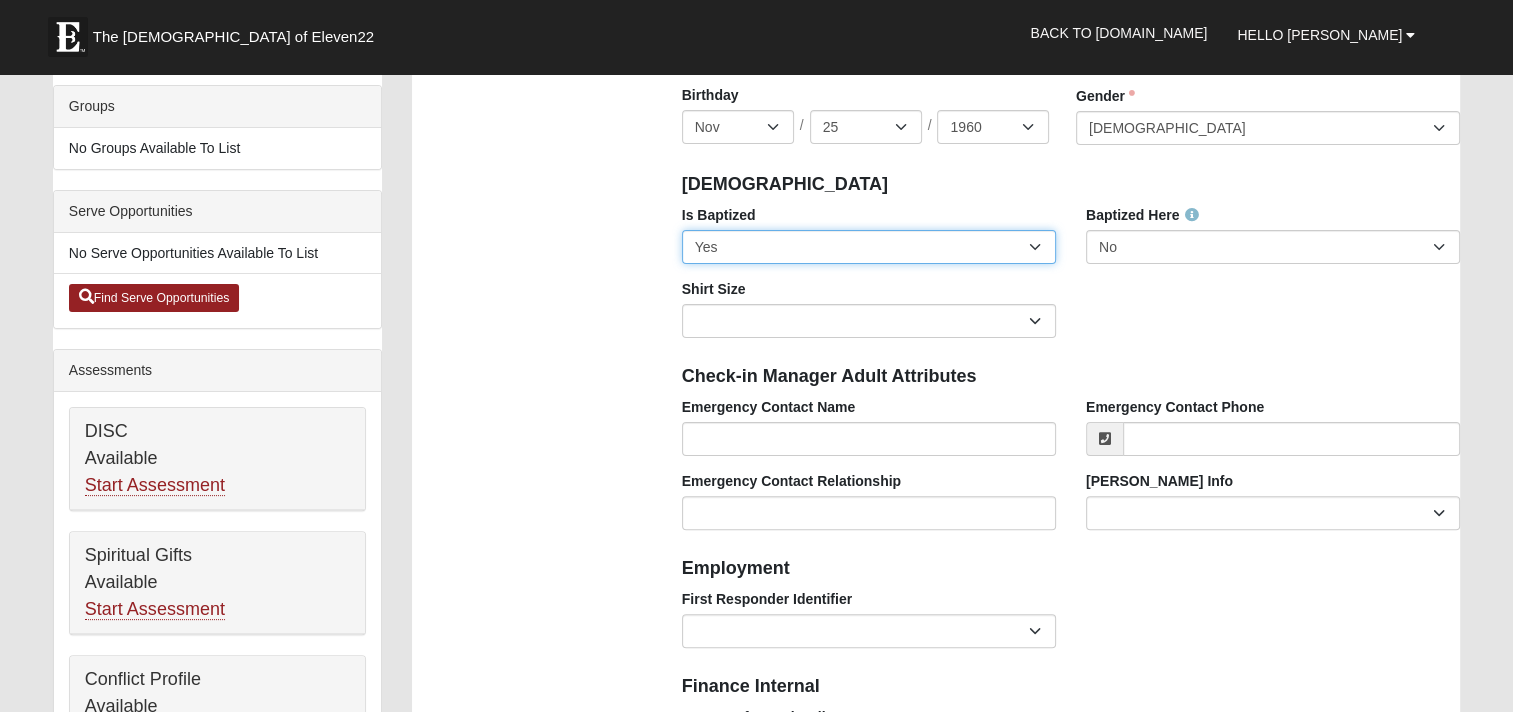 scroll, scrollTop: 500, scrollLeft: 0, axis: vertical 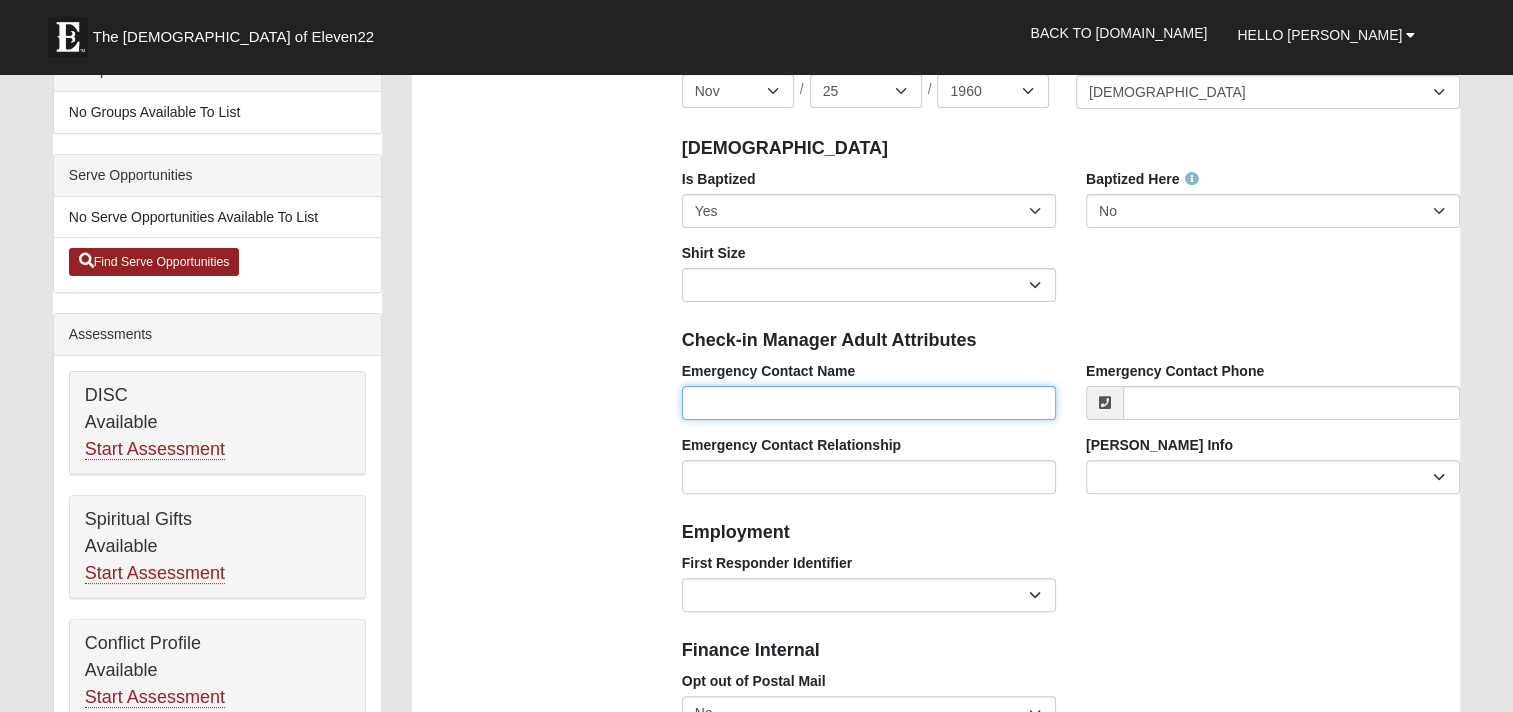 click on "Emergency Contact Name" at bounding box center (869, 403) 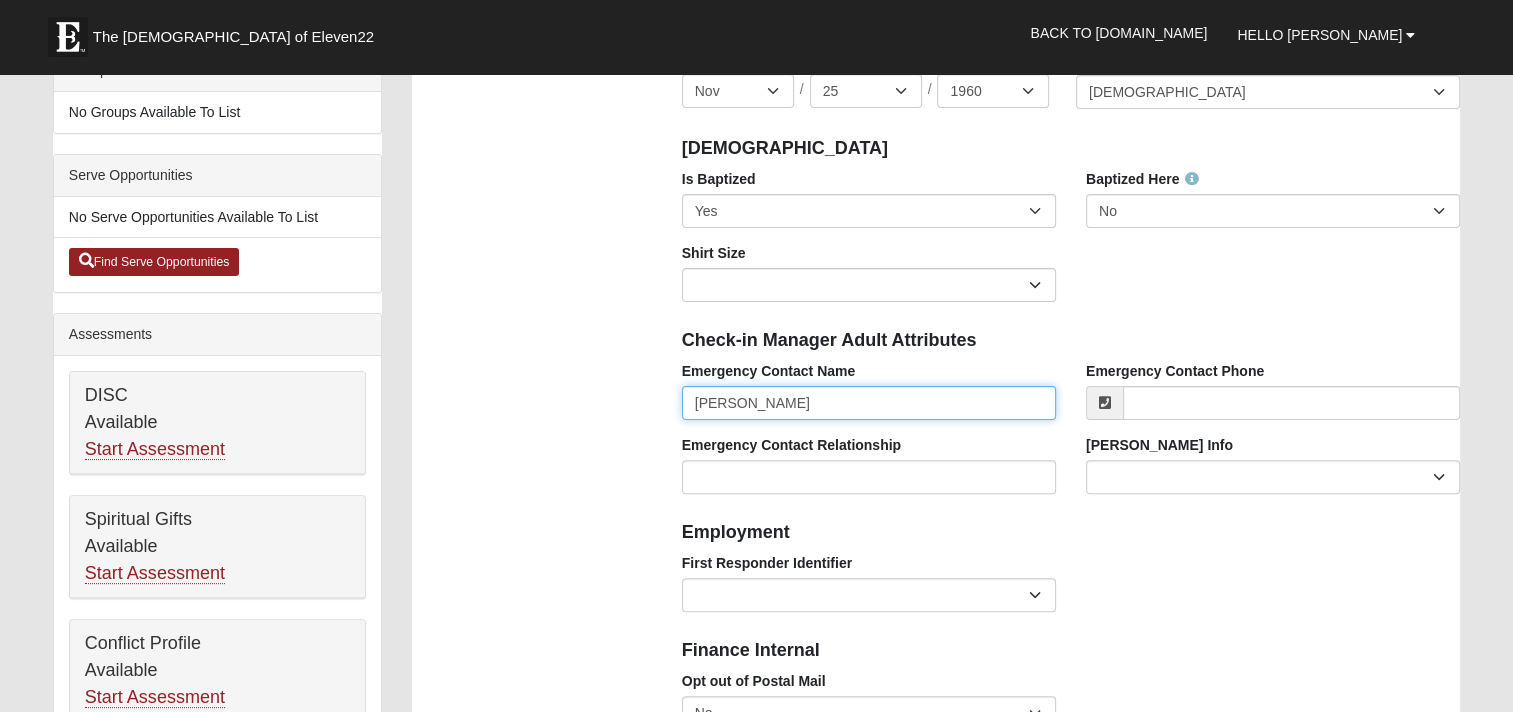 type on "32327" 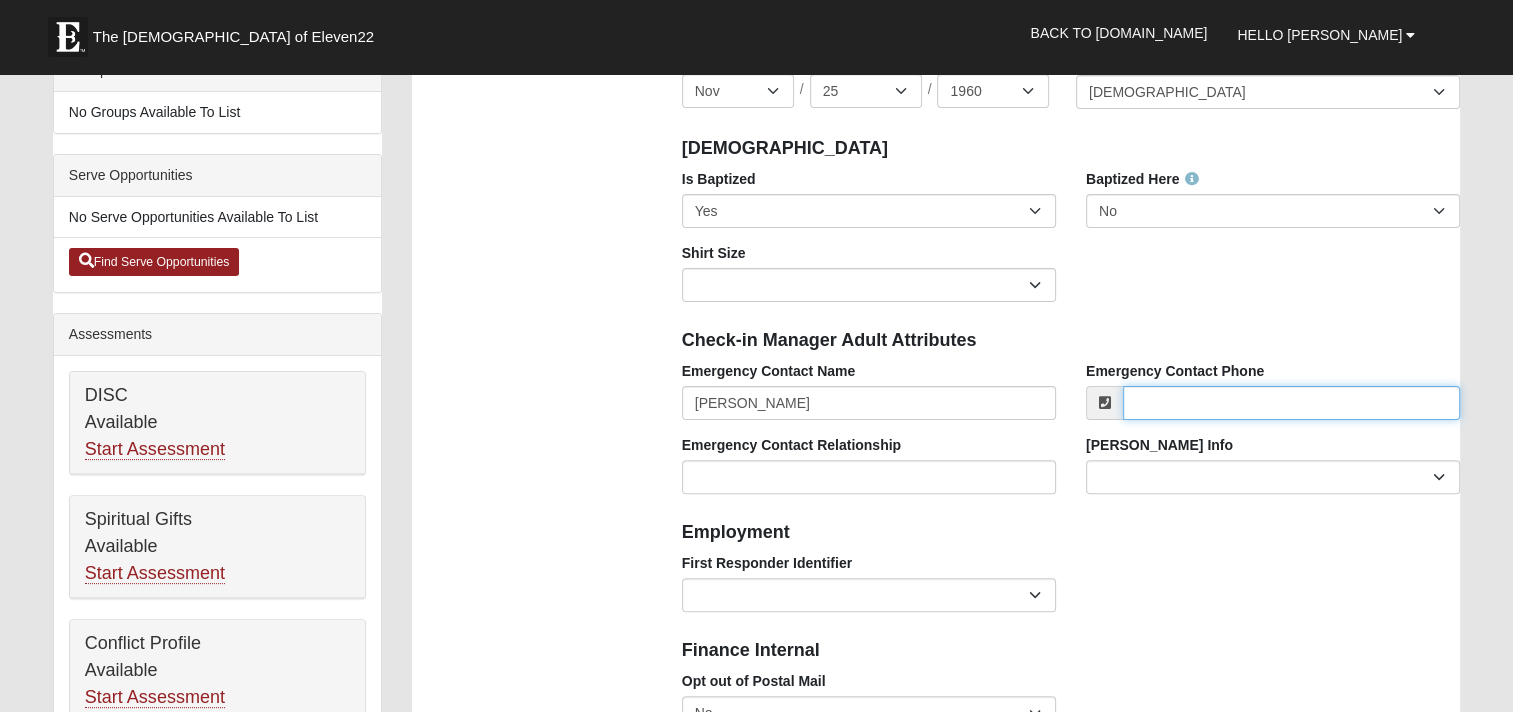 click on "Emergency Contact Phone" at bounding box center (1291, 403) 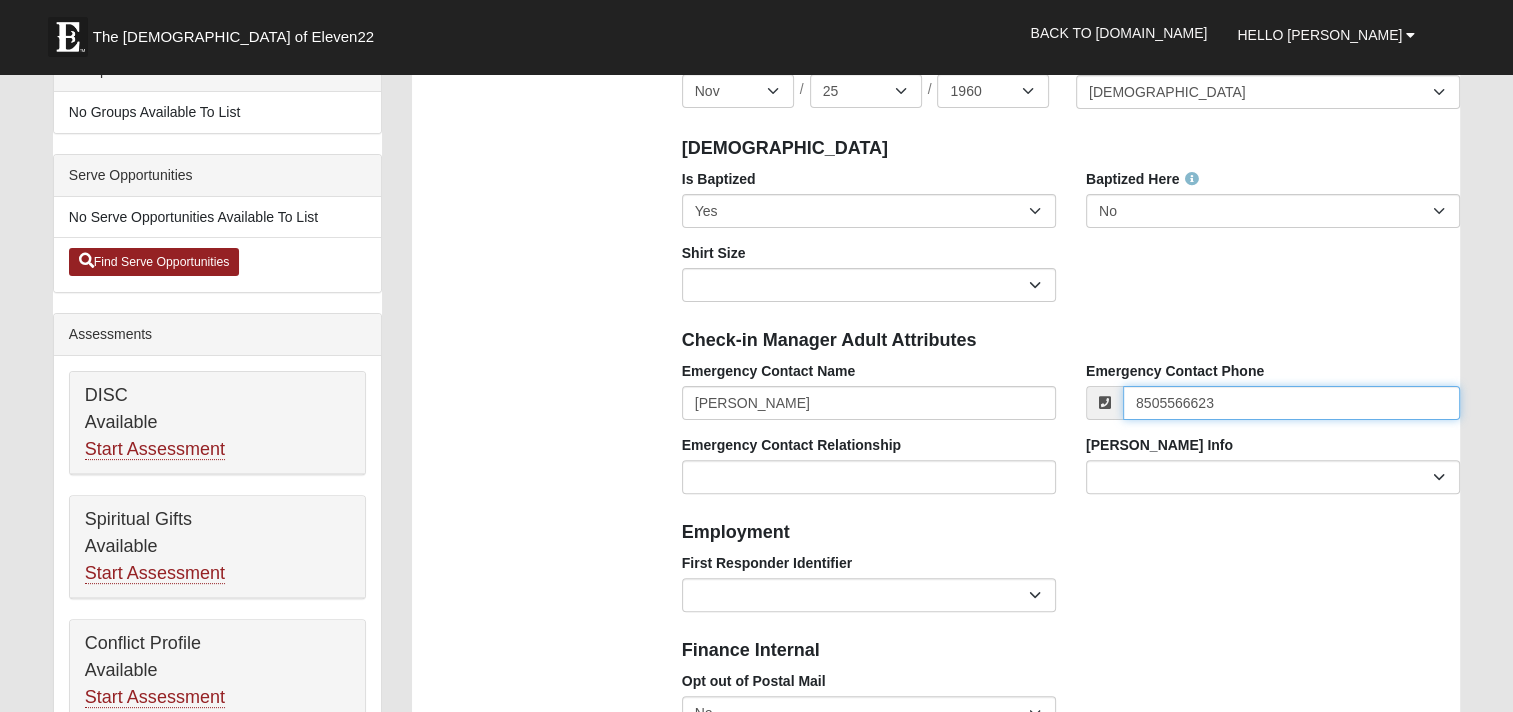 type on "[PHONE_NUMBER]" 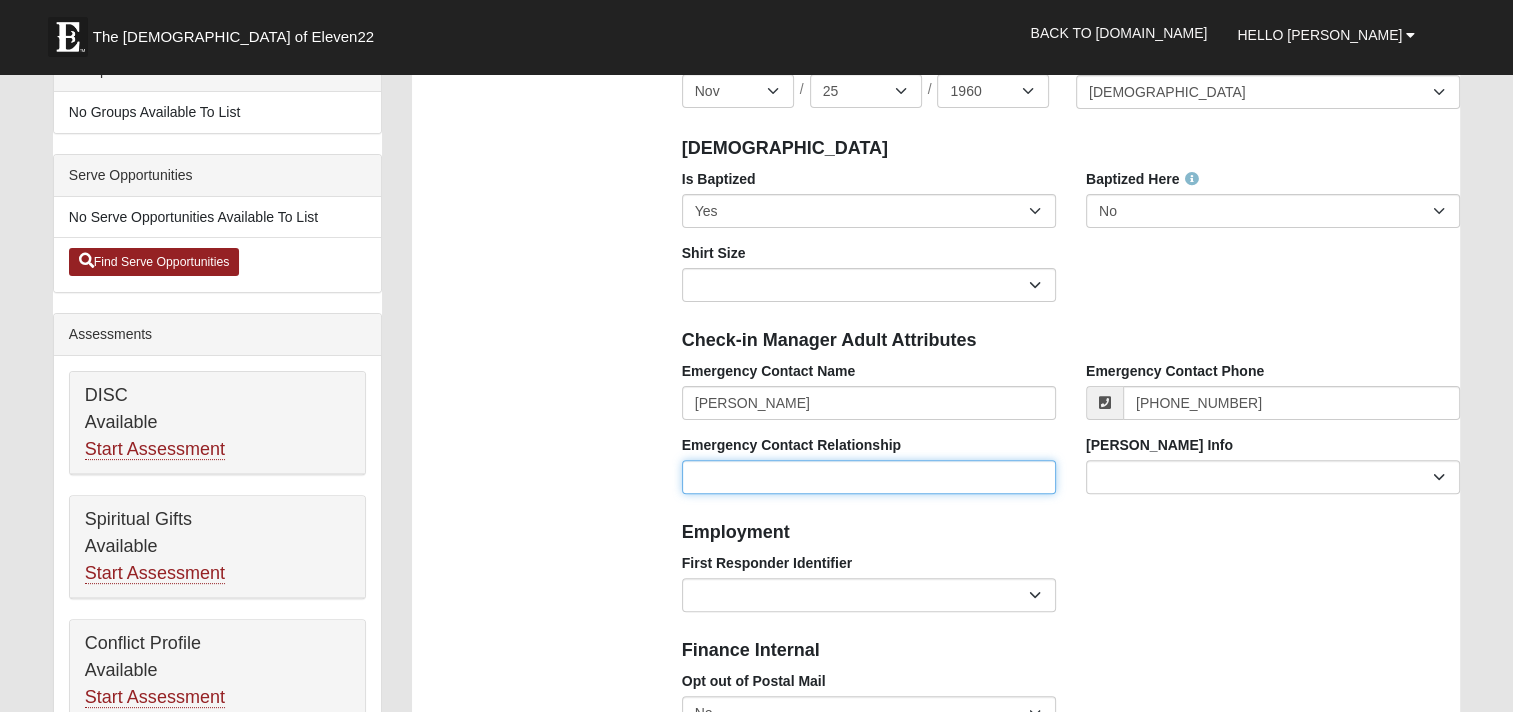 click on "Emergency Contact Relationship" at bounding box center [869, 477] 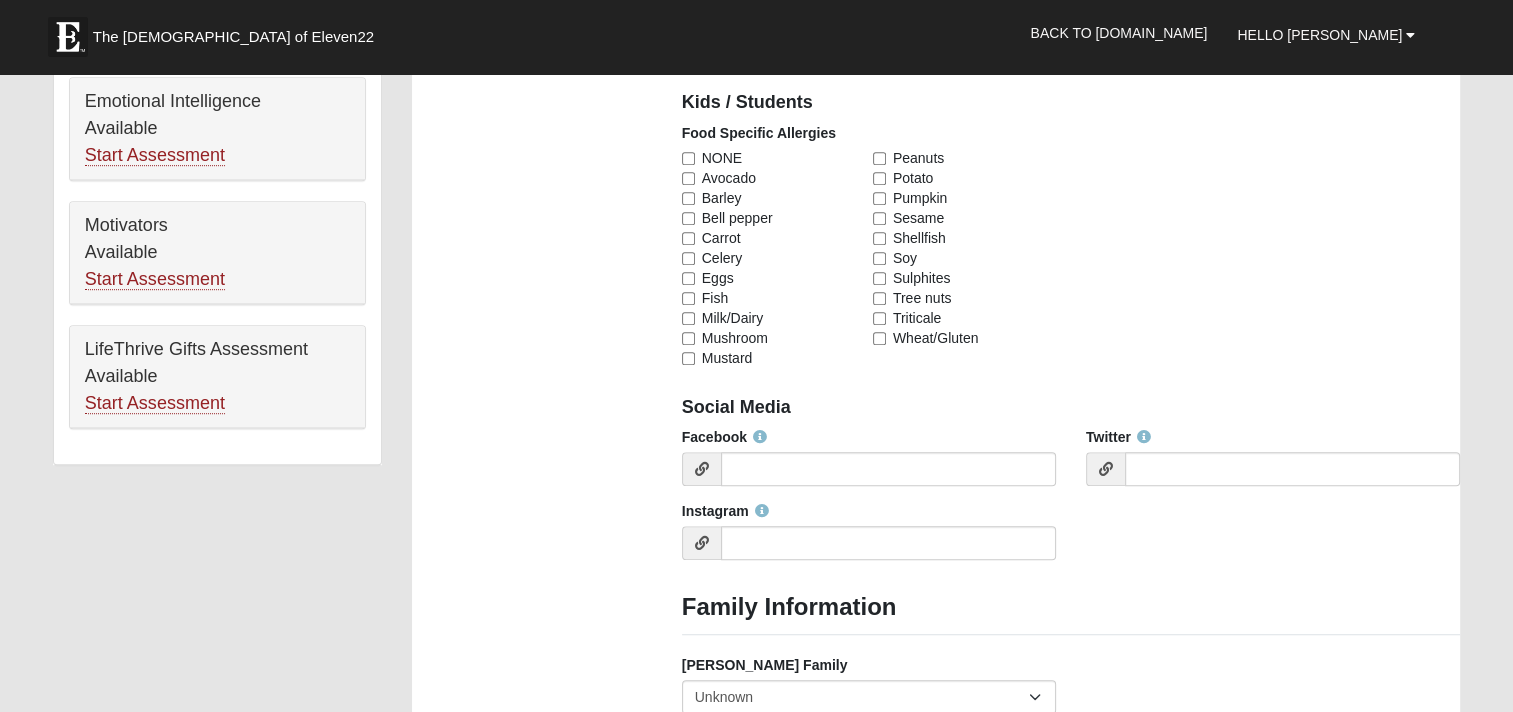 scroll, scrollTop: 1200, scrollLeft: 0, axis: vertical 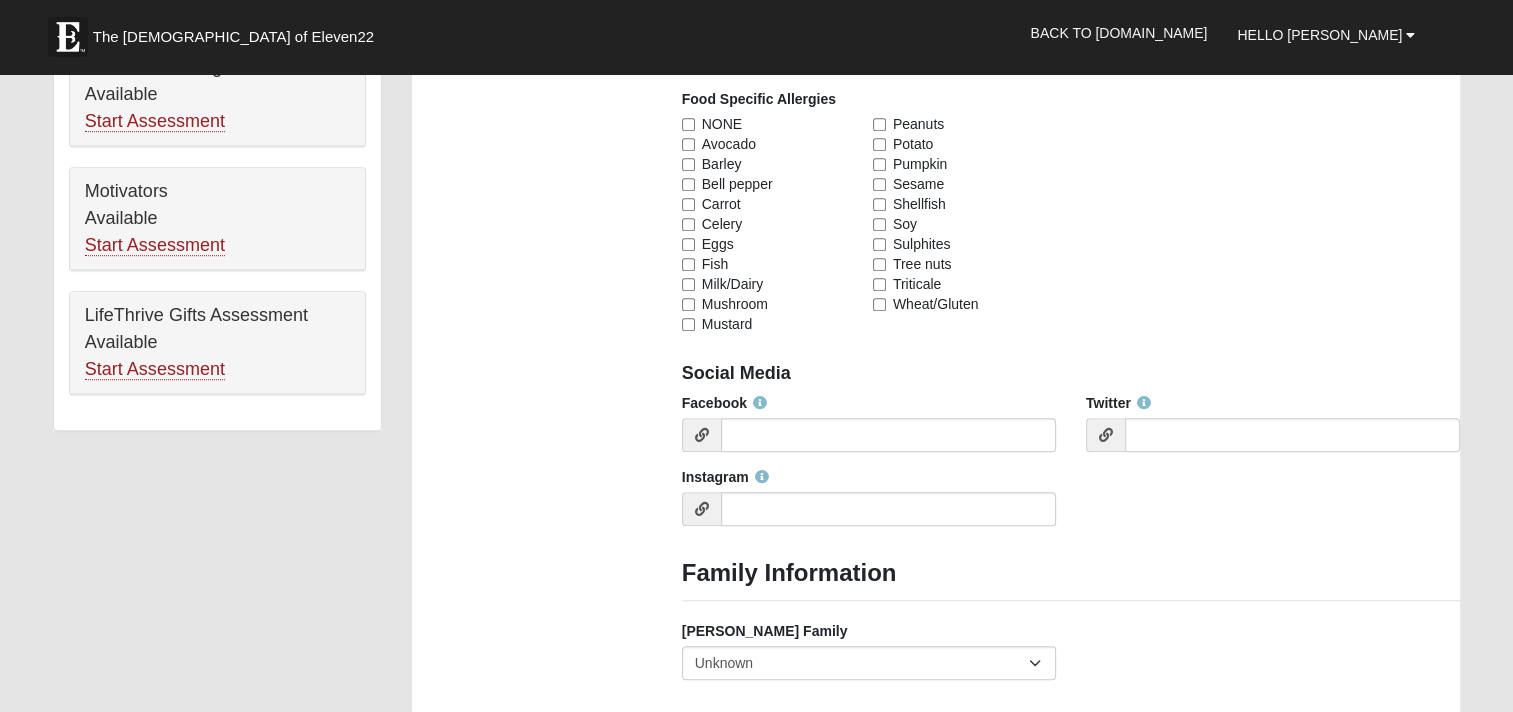 type on "husband" 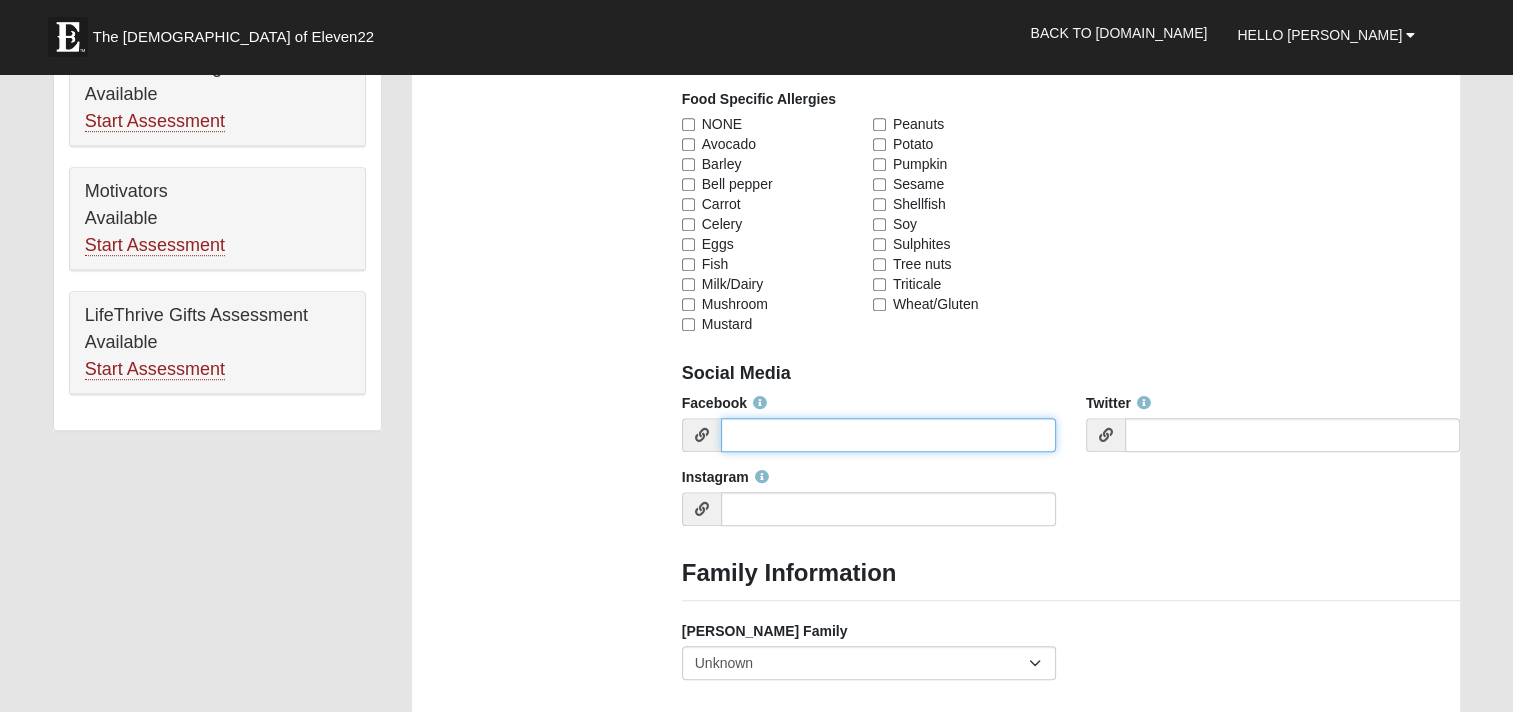 click on "Facebook" at bounding box center (888, 435) 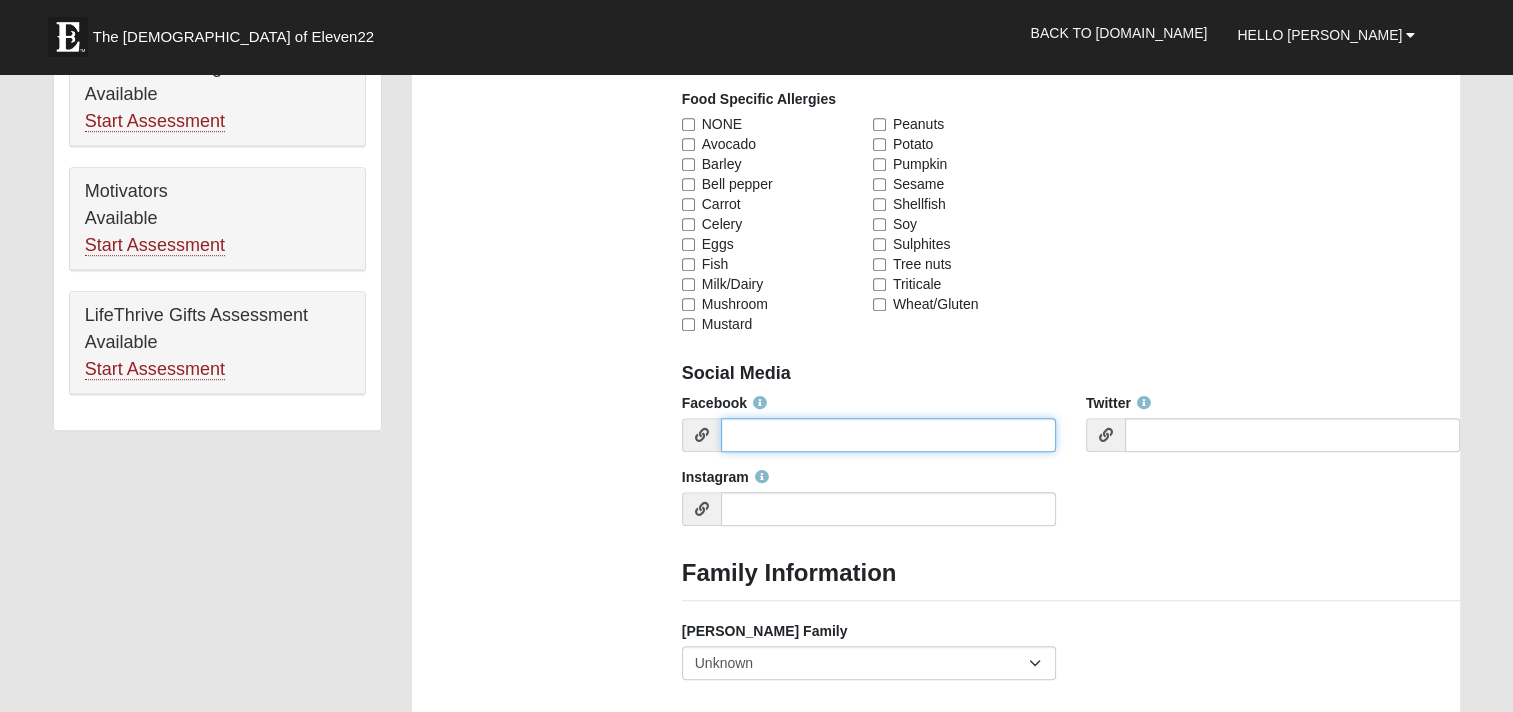 click on "Facebook" at bounding box center [888, 435] 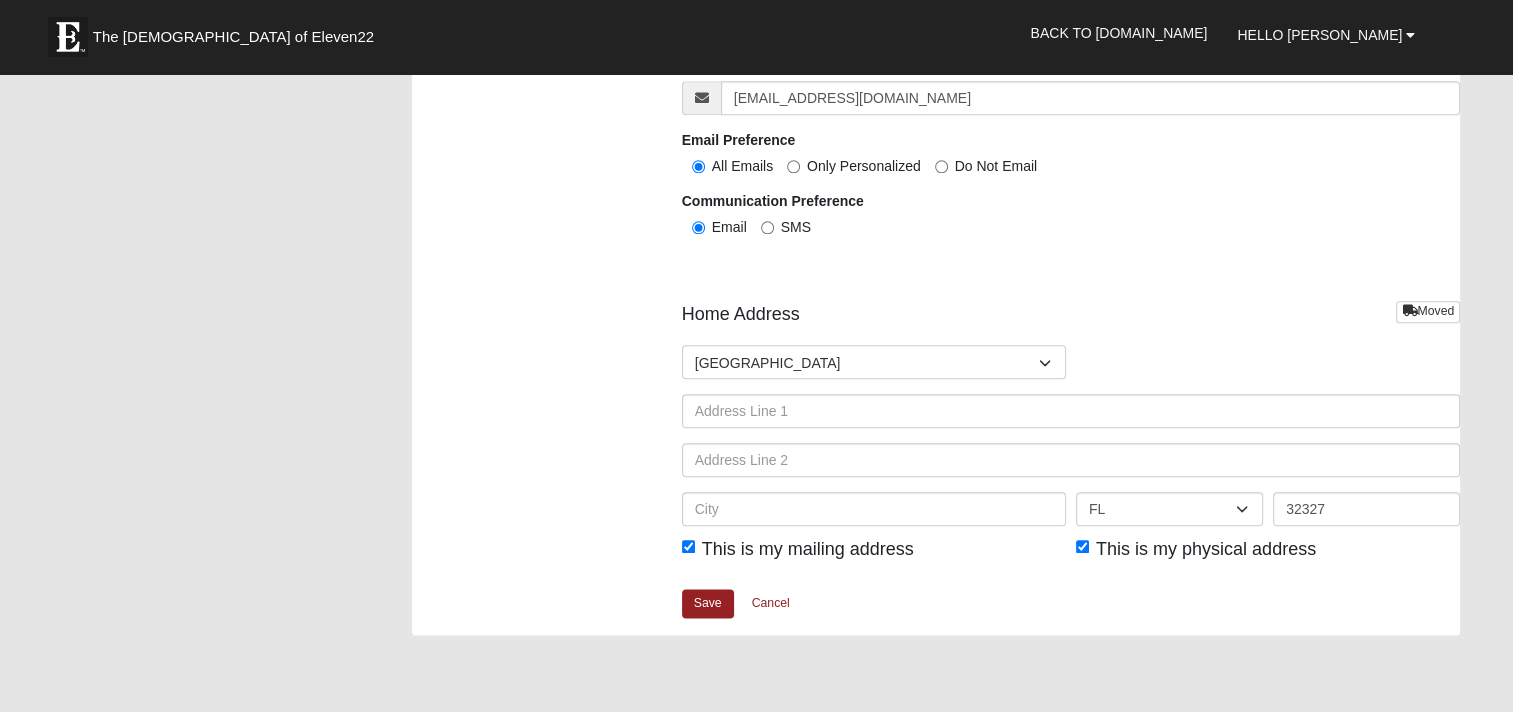 scroll, scrollTop: 2300, scrollLeft: 0, axis: vertical 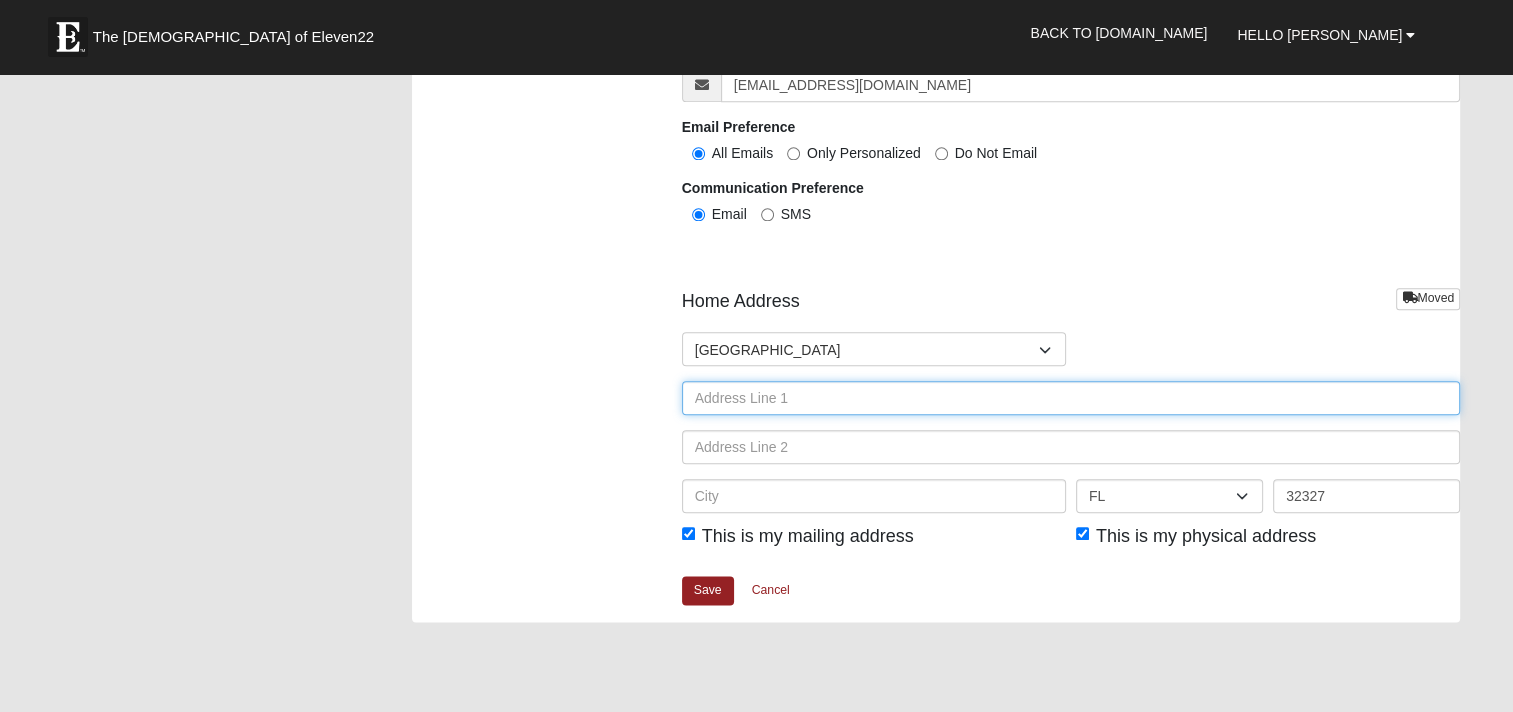 click at bounding box center [1071, 398] 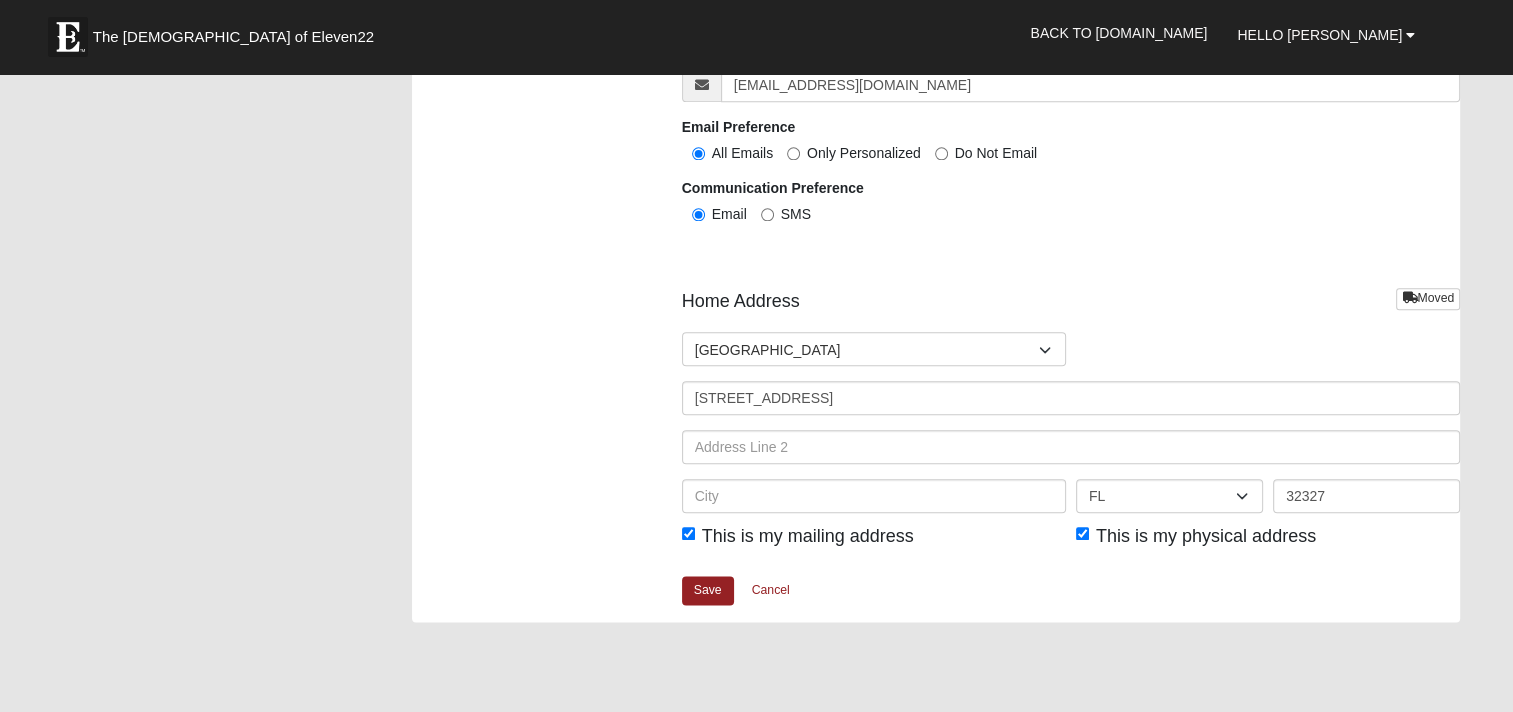 type on "Unit 25" 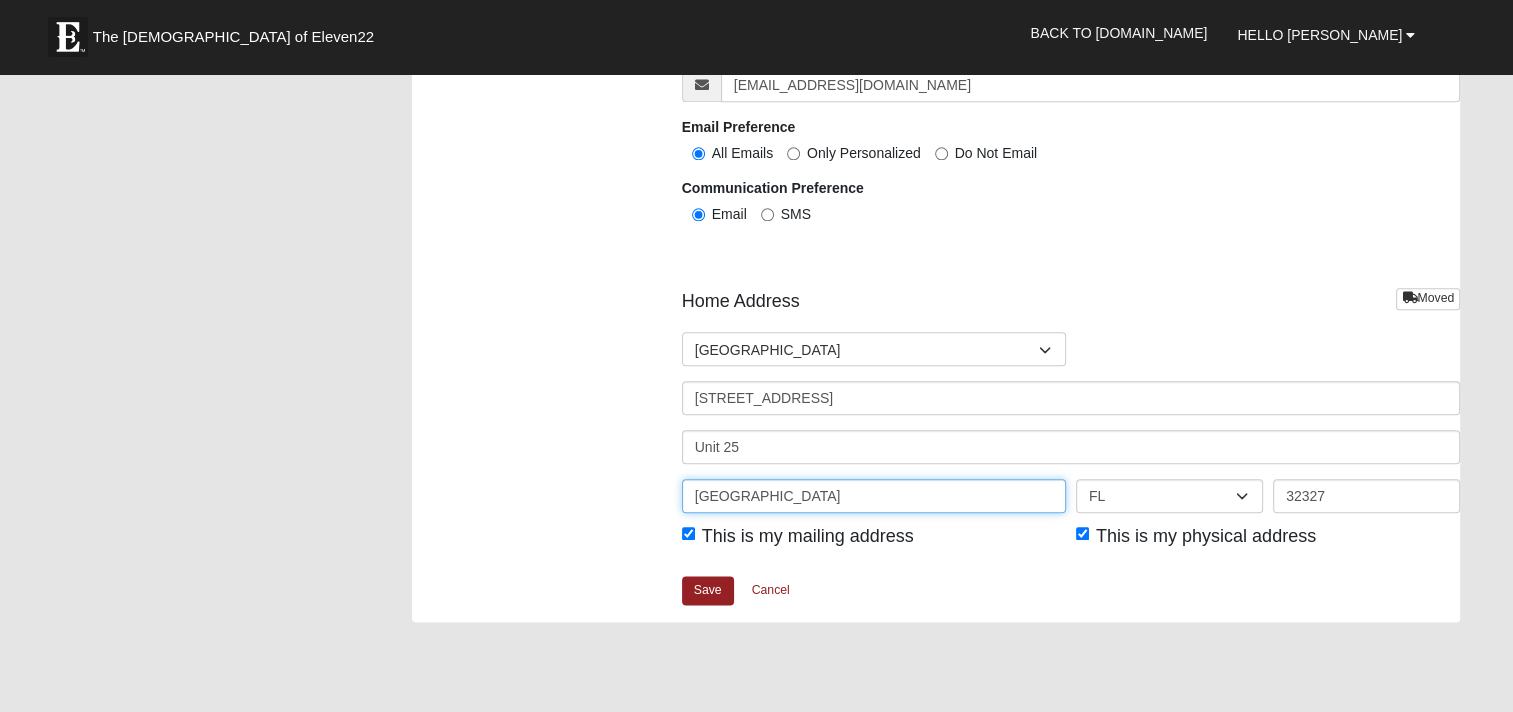 click on "Jacksonville Beach" at bounding box center (874, 496) 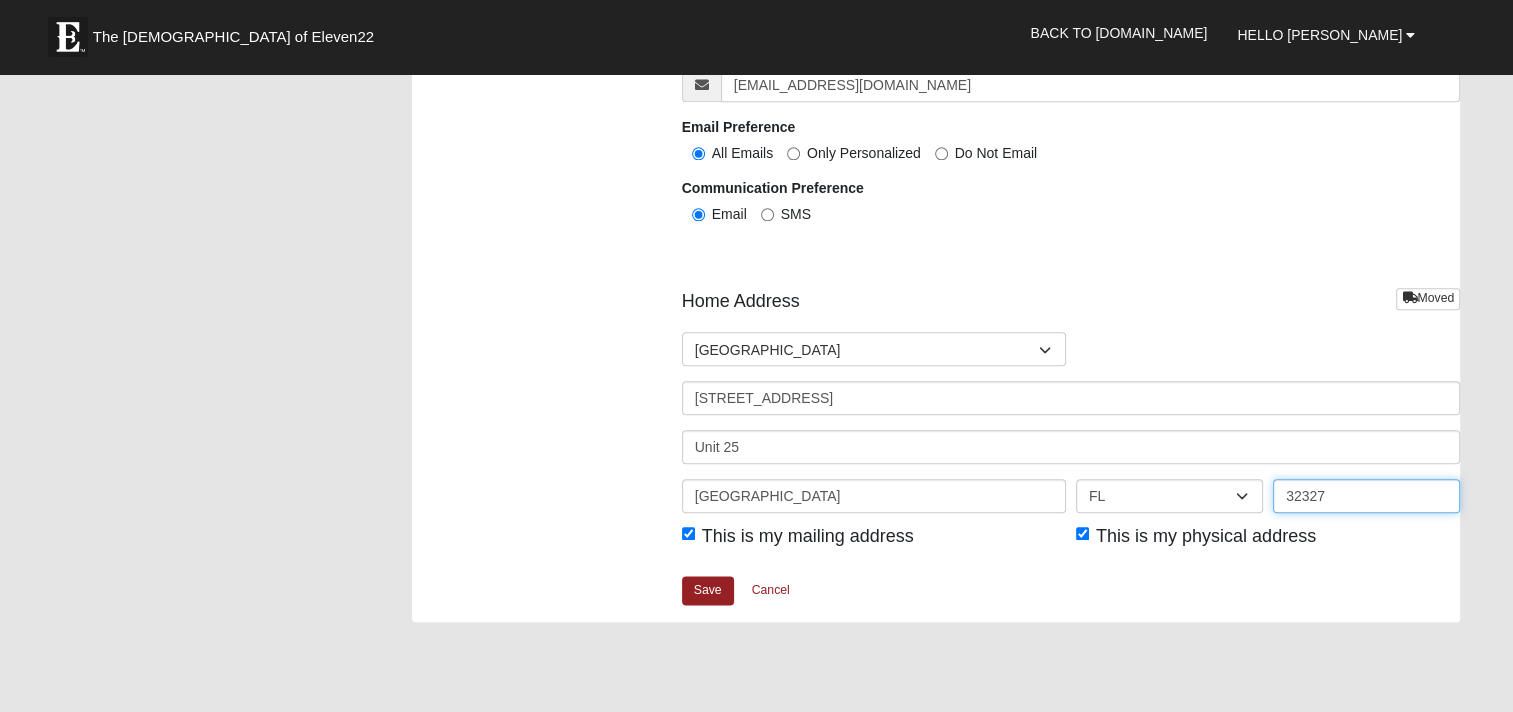 click on "32327" at bounding box center (1366, 496) 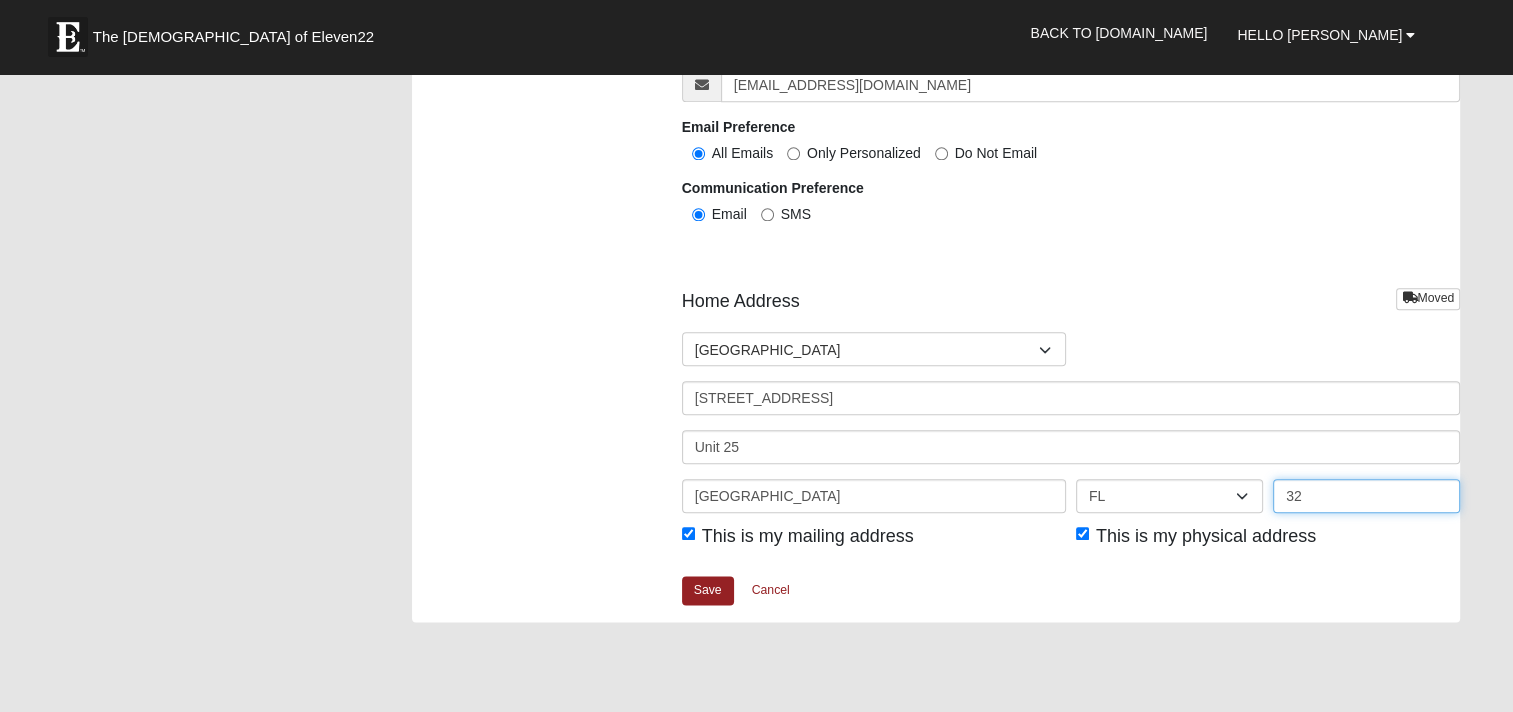 type on "32250" 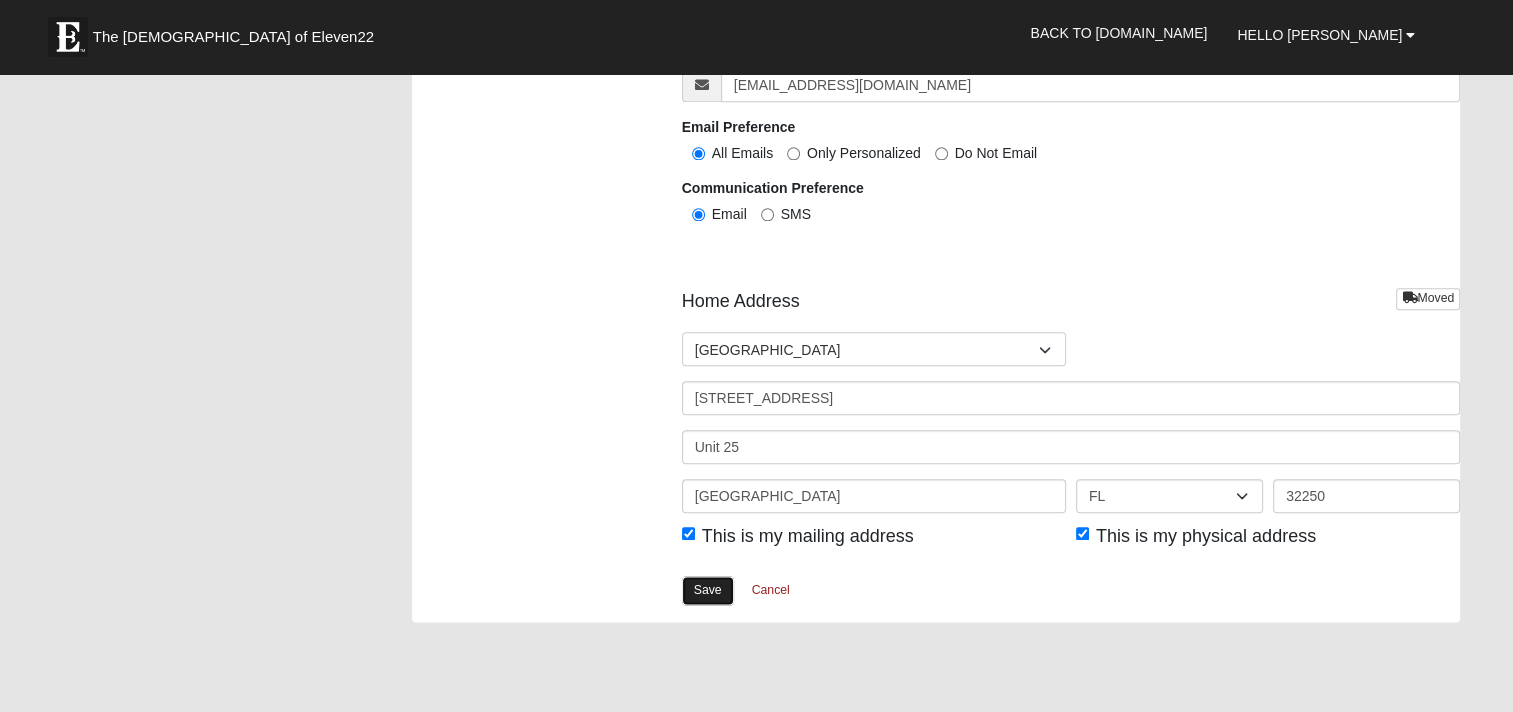 click on "Save" at bounding box center [708, 590] 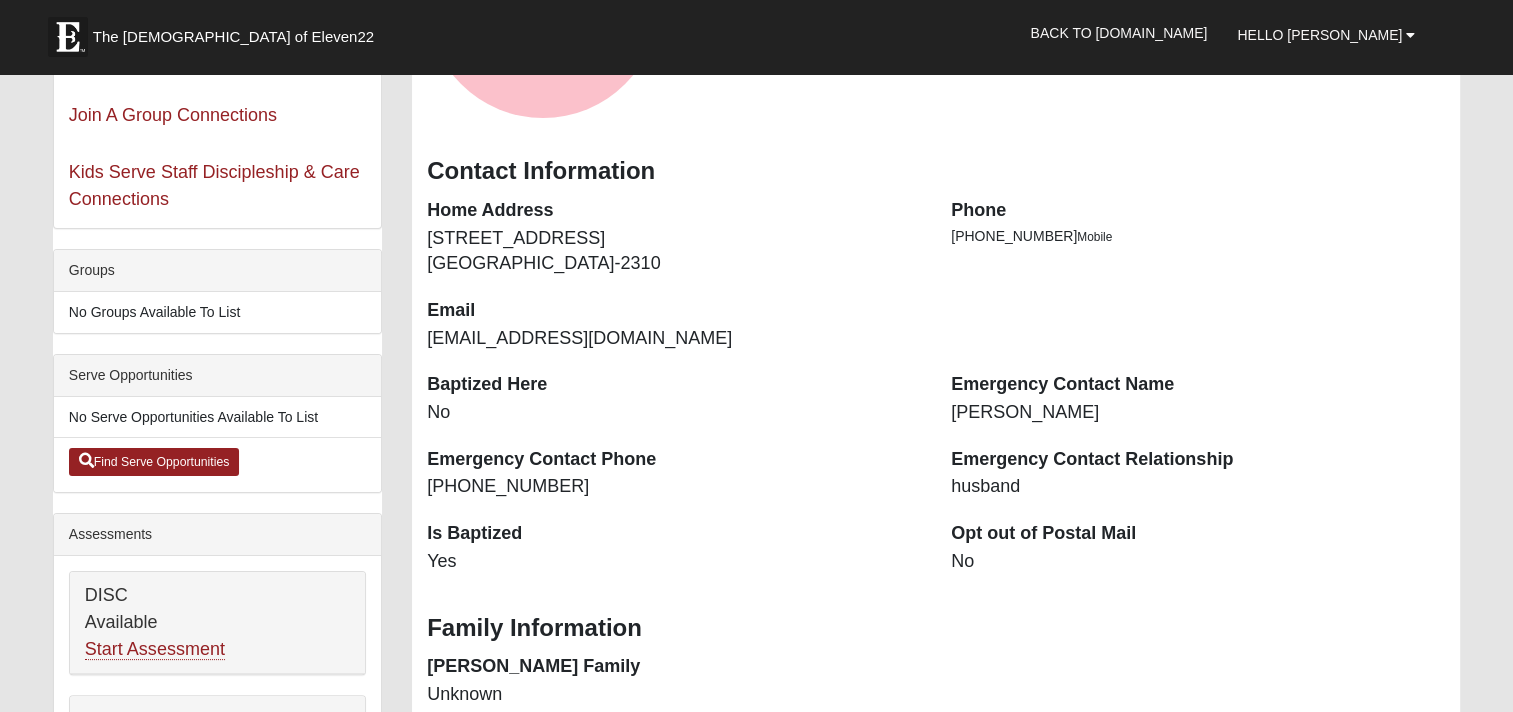 scroll, scrollTop: 400, scrollLeft: 0, axis: vertical 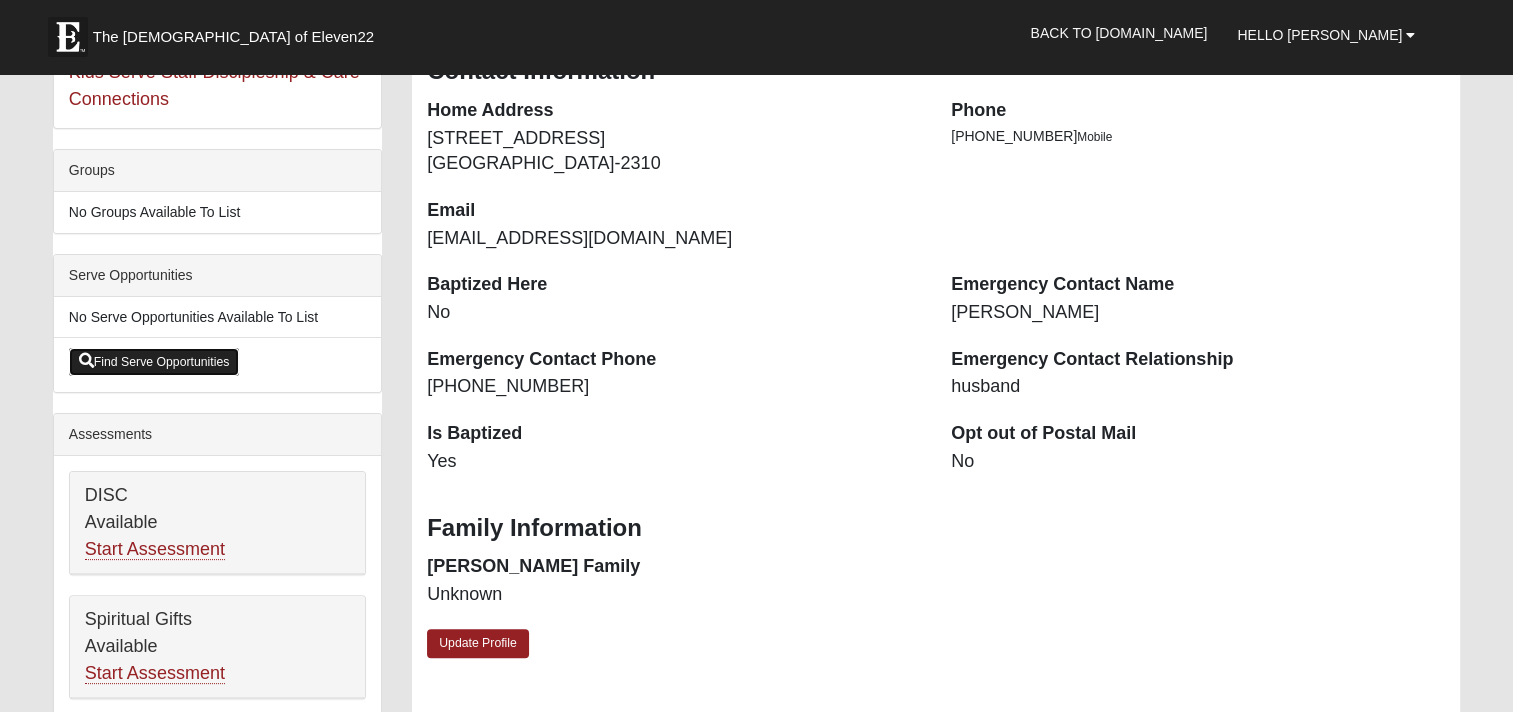 click on "Find Serve Opportunities" at bounding box center (154, 362) 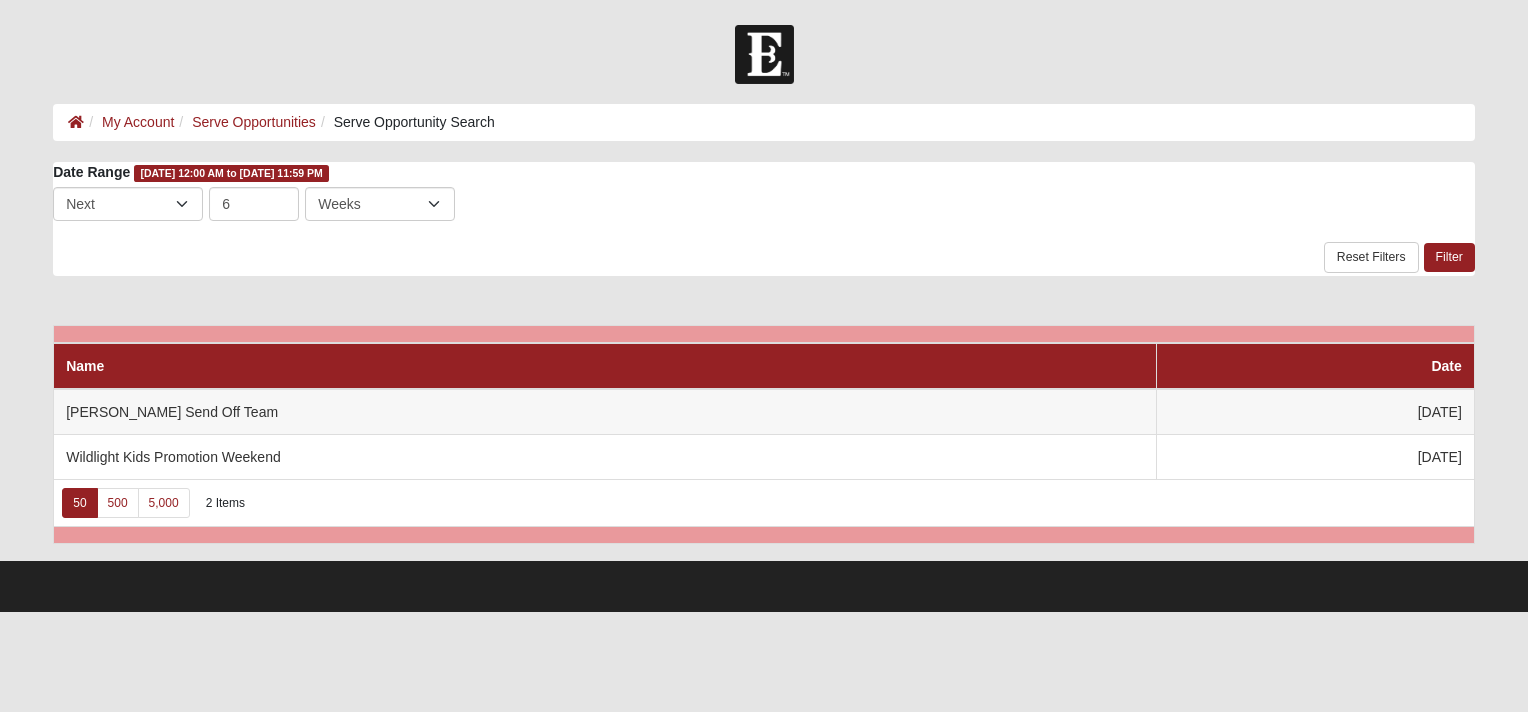 scroll, scrollTop: 0, scrollLeft: 0, axis: both 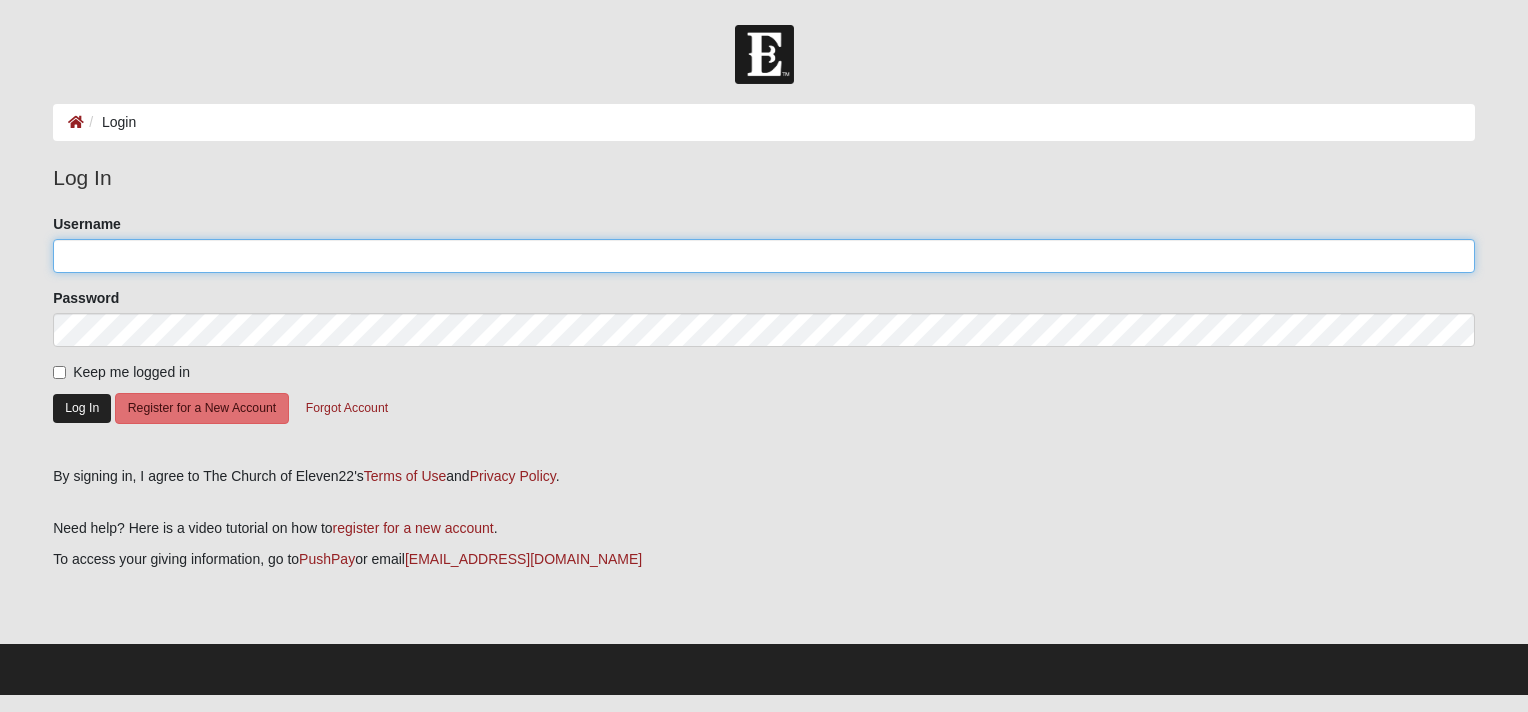 type on "tbaldwin" 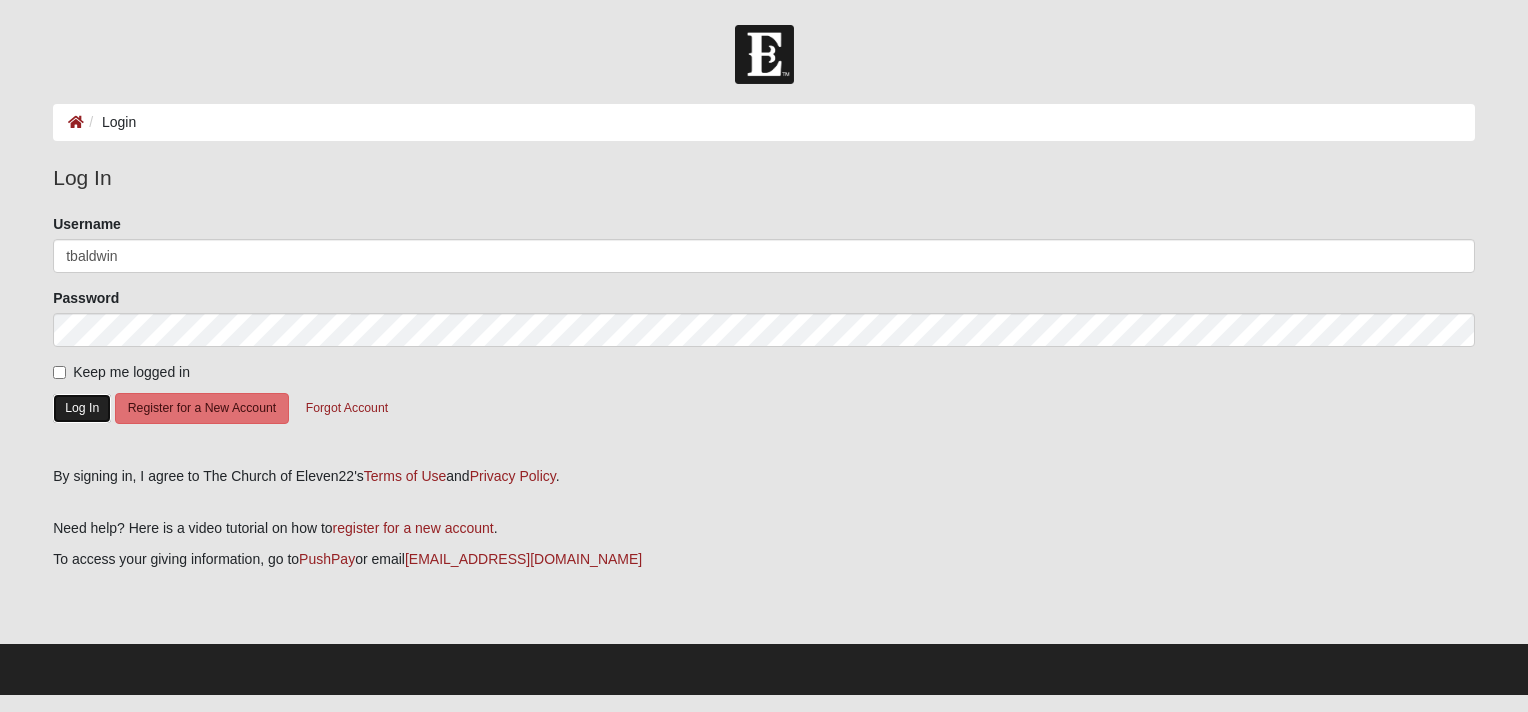click on "Log In" 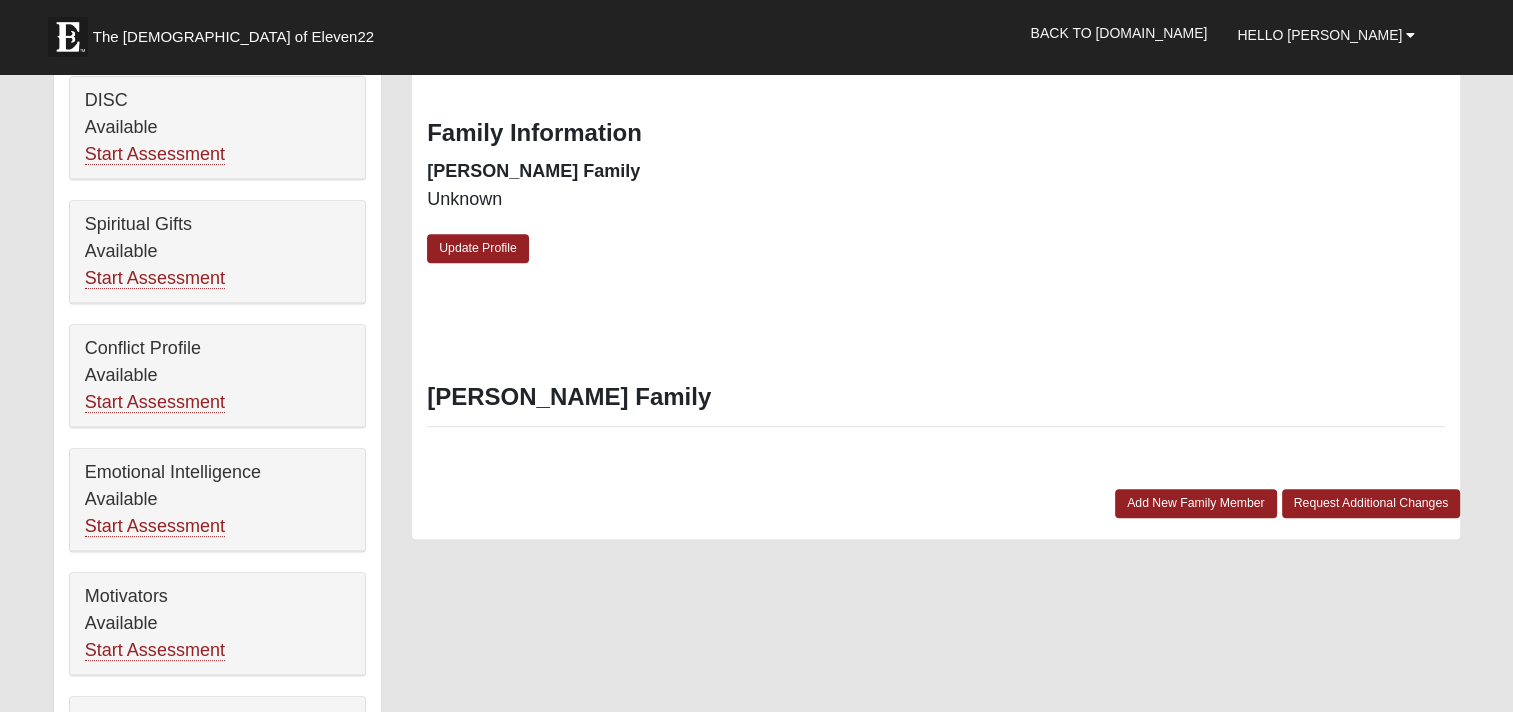 scroll, scrollTop: 800, scrollLeft: 0, axis: vertical 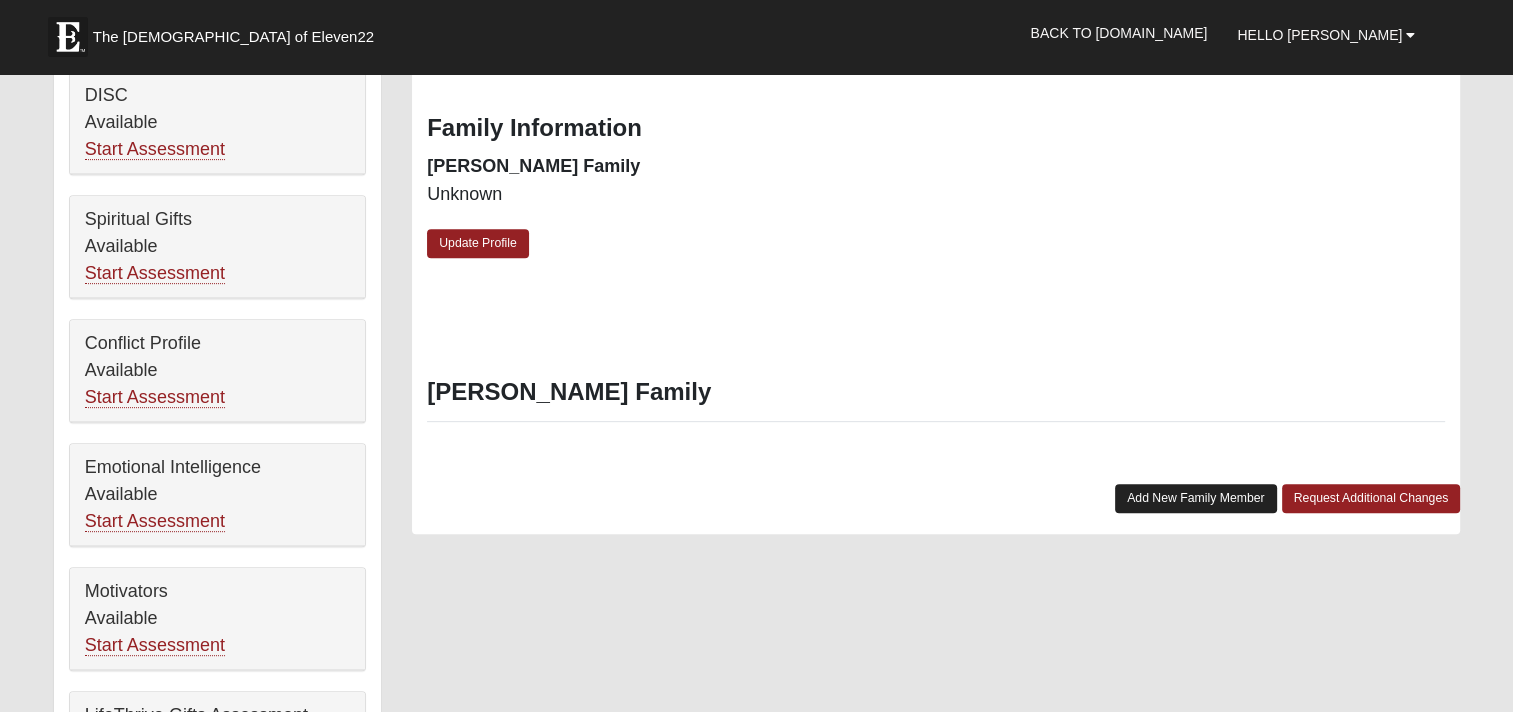 click on "Add New Family Member" at bounding box center [1196, 498] 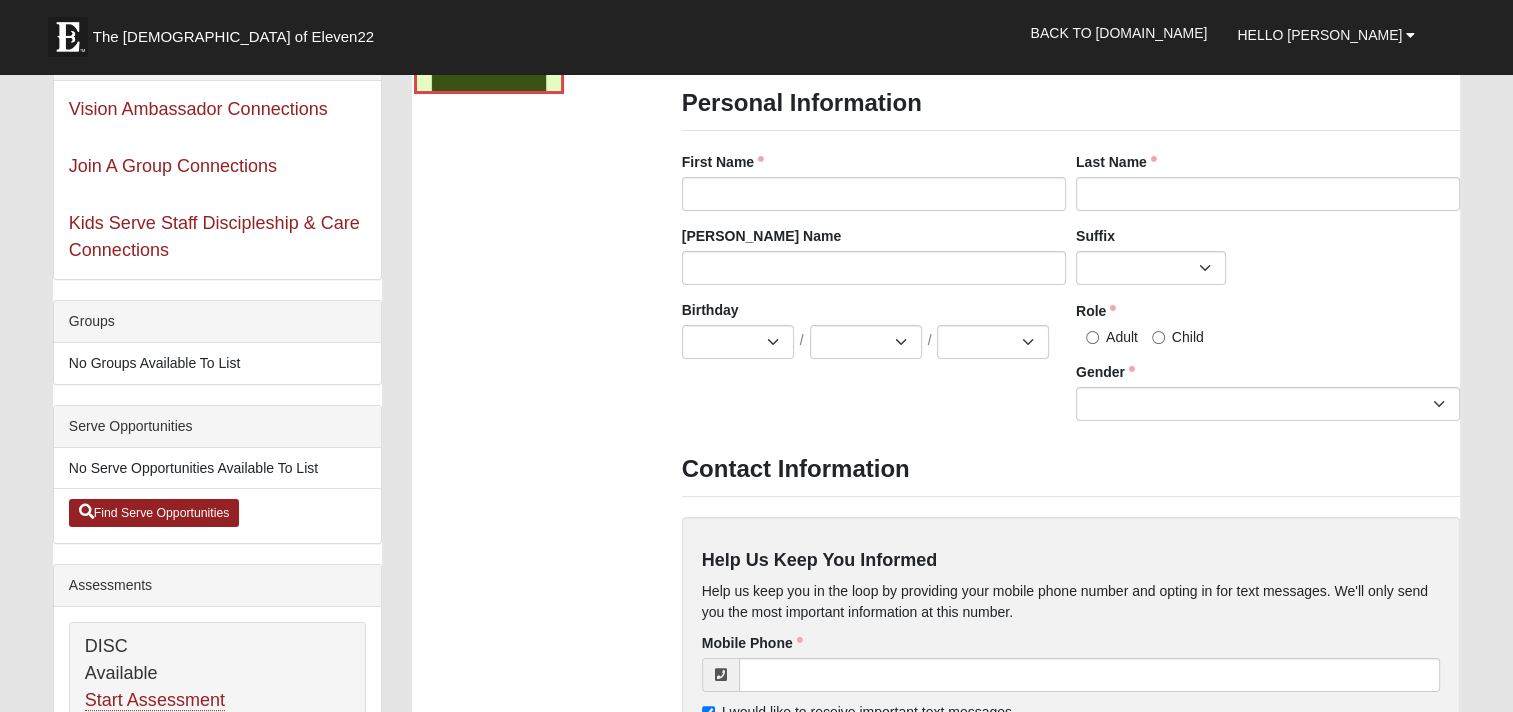 scroll, scrollTop: 0, scrollLeft: 0, axis: both 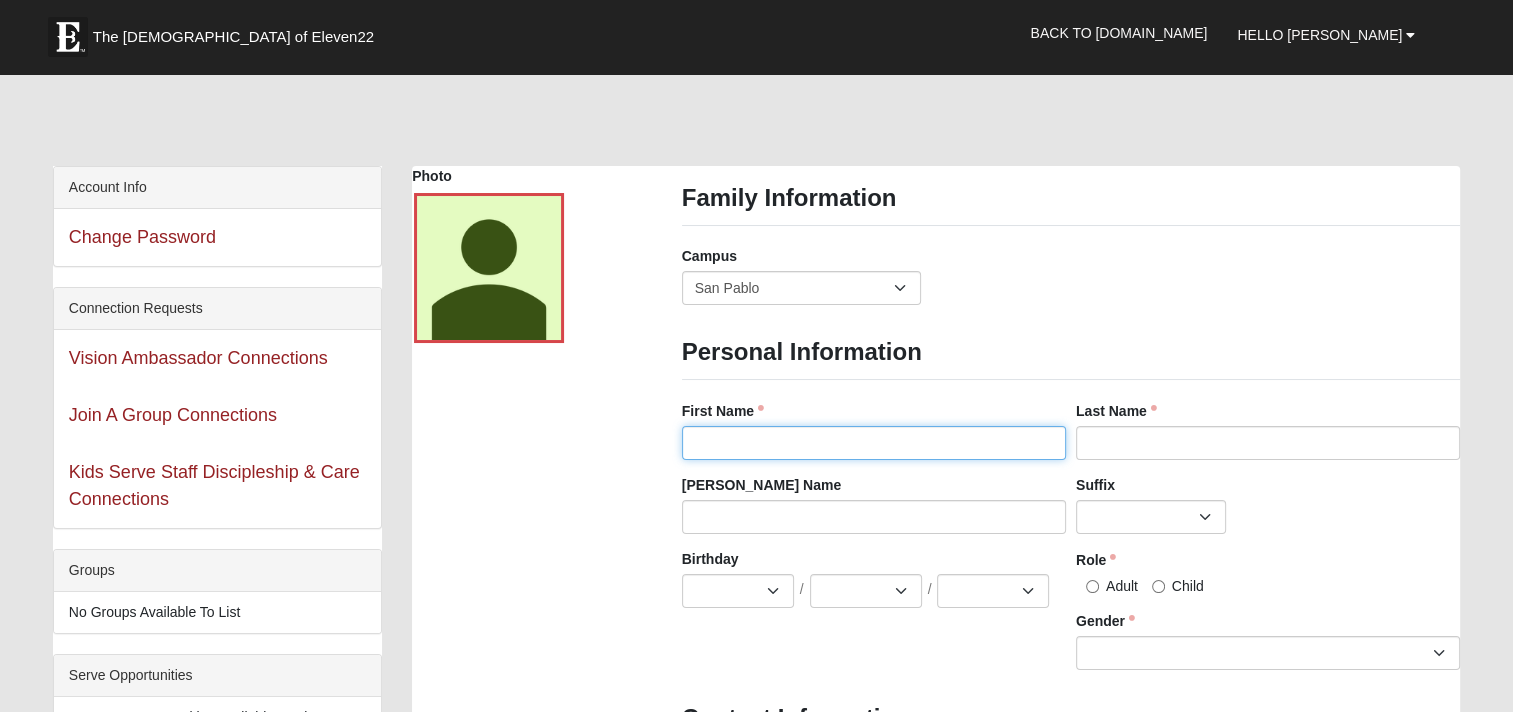 click on "First Name" at bounding box center [874, 443] 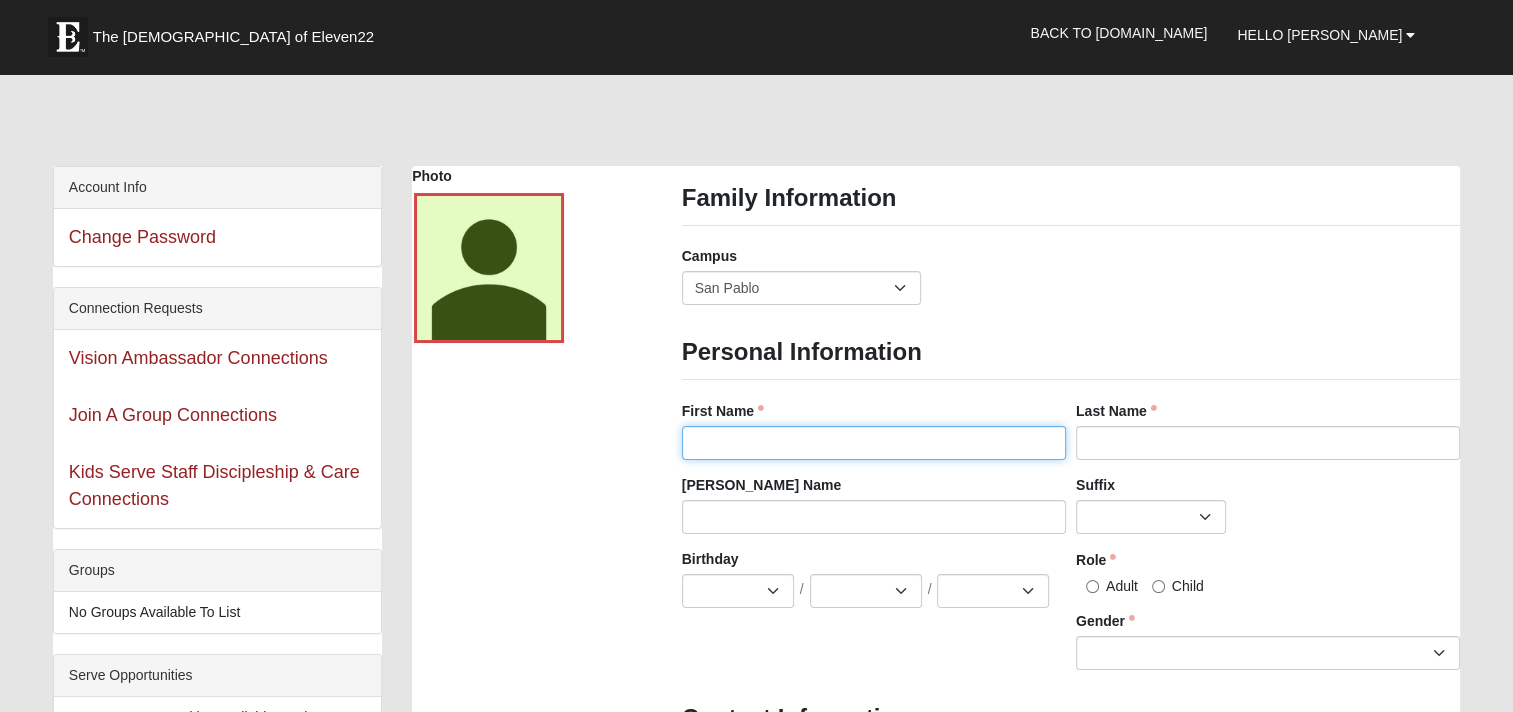 type on "[PERSON_NAME]" 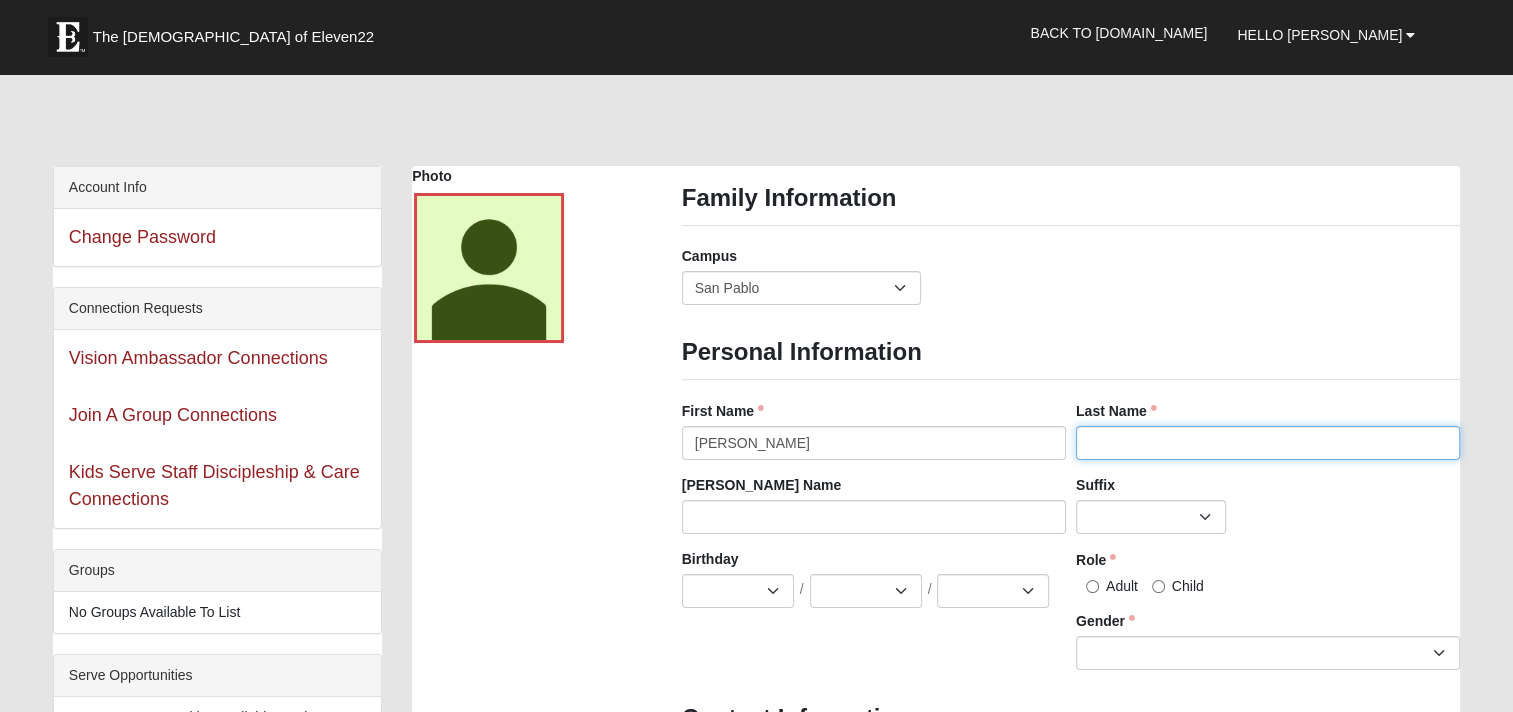 type on "A [PERSON_NAME]" 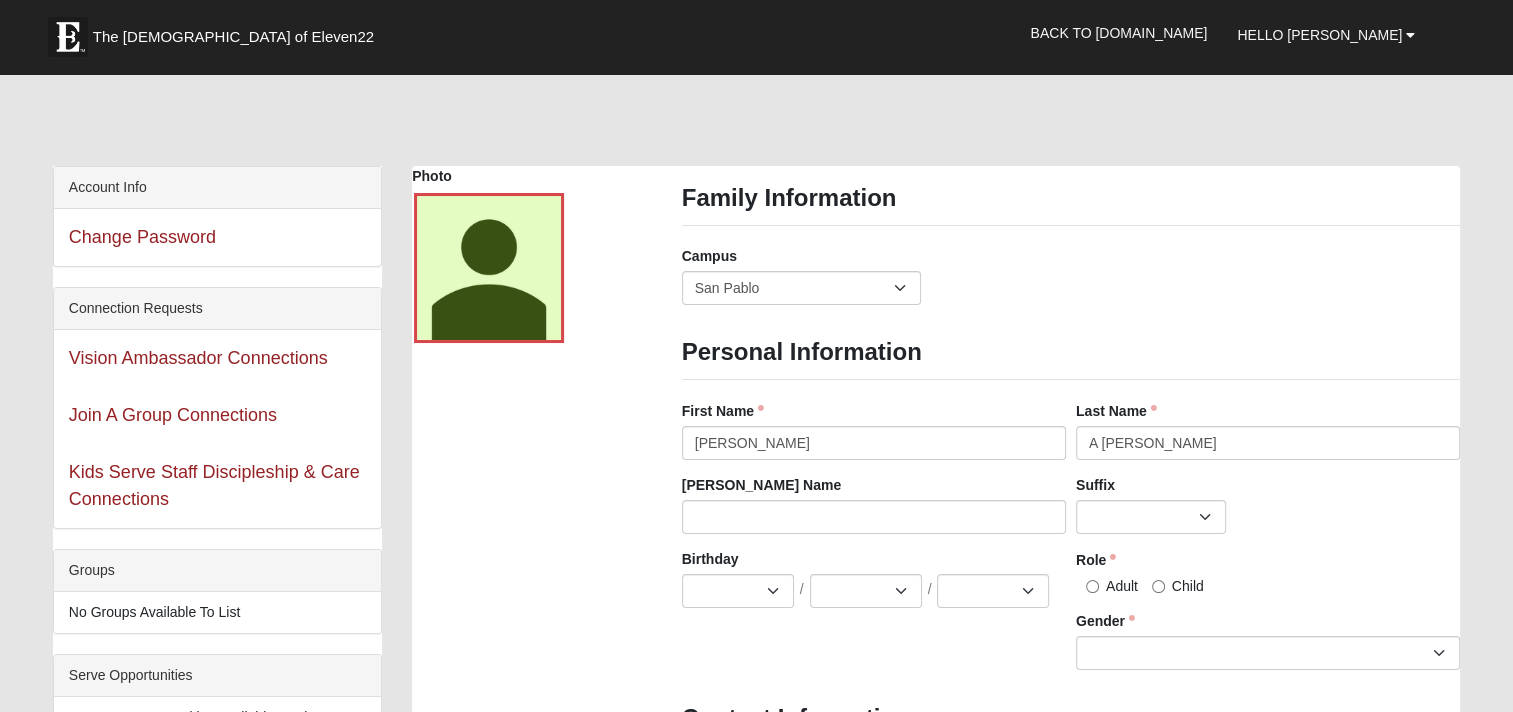 type on "[EMAIL_ADDRESS][DOMAIN_NAME]" 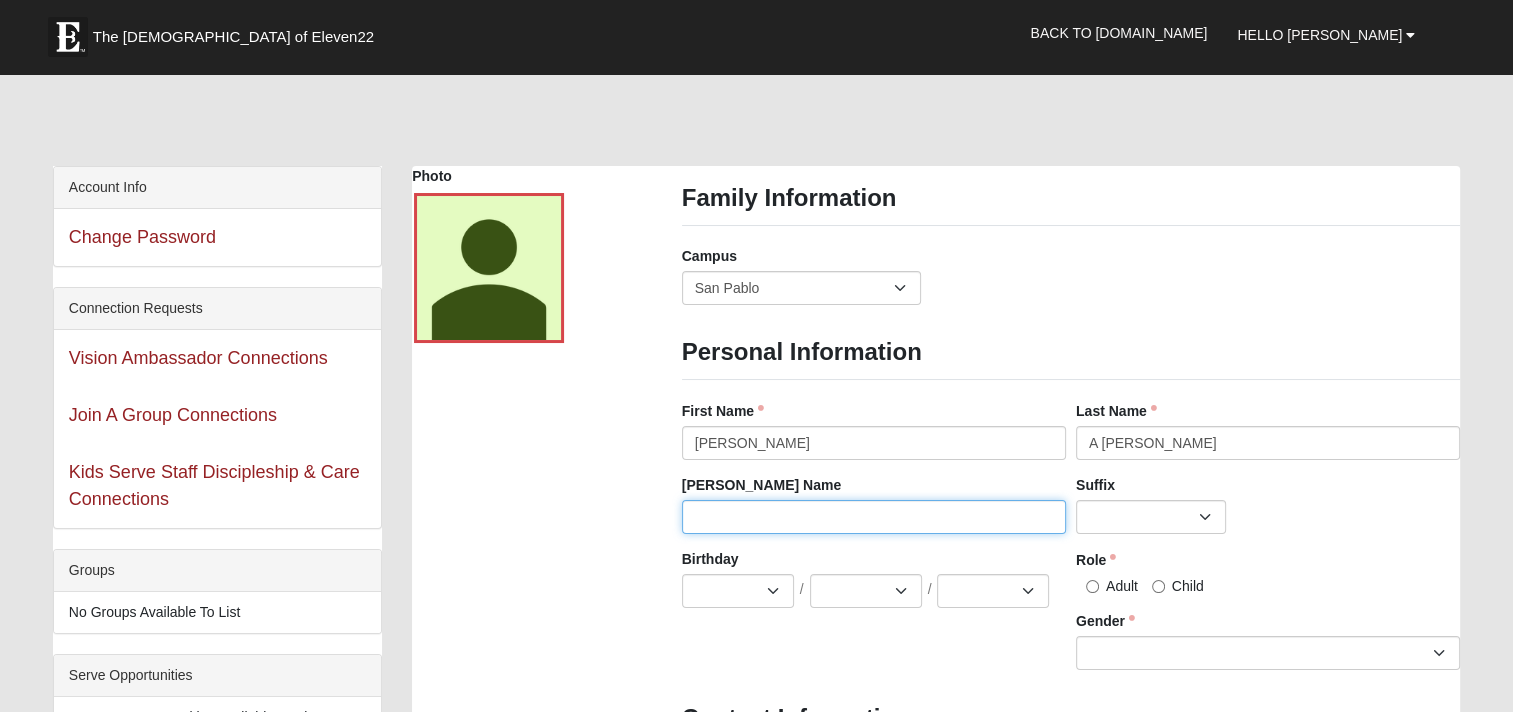 click on "[PERSON_NAME] Name" at bounding box center [874, 517] 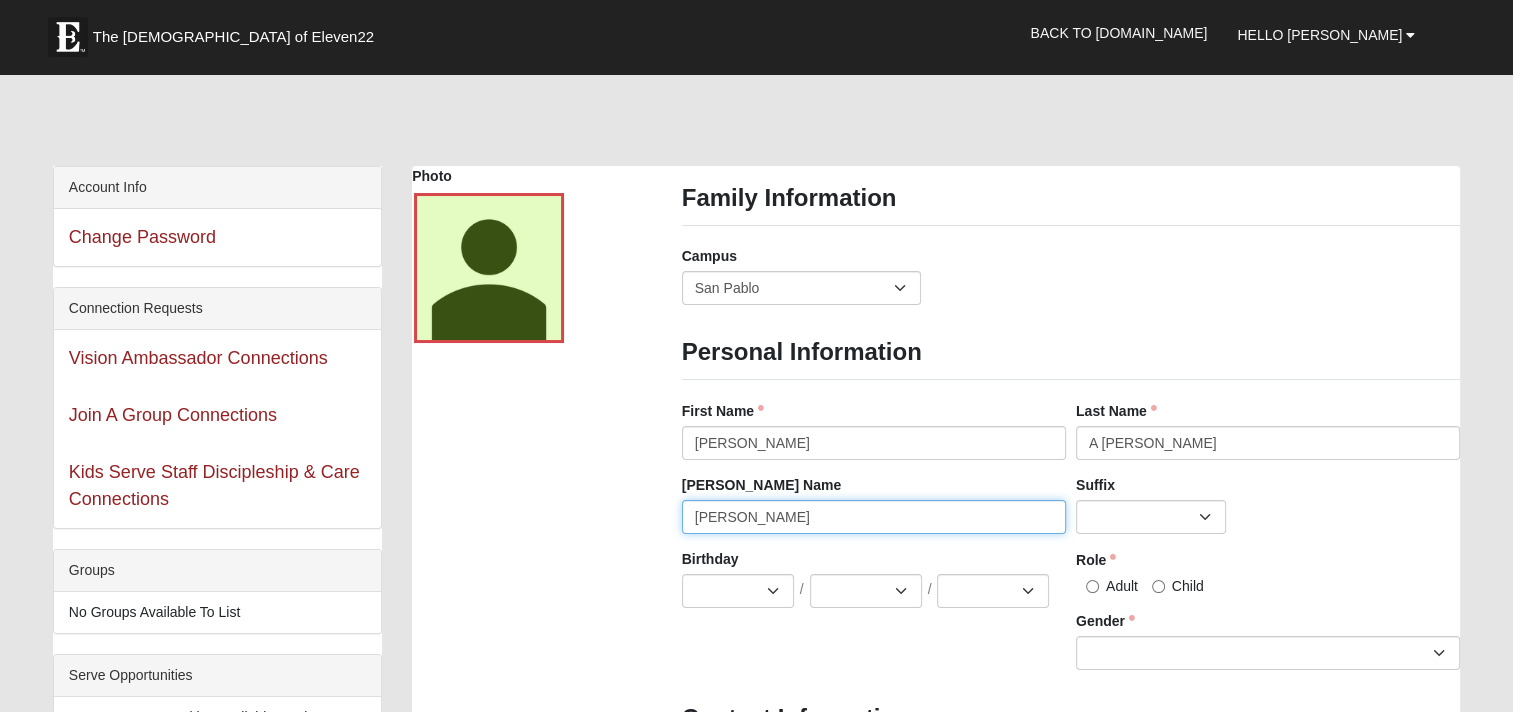 type on "[PERSON_NAME]" 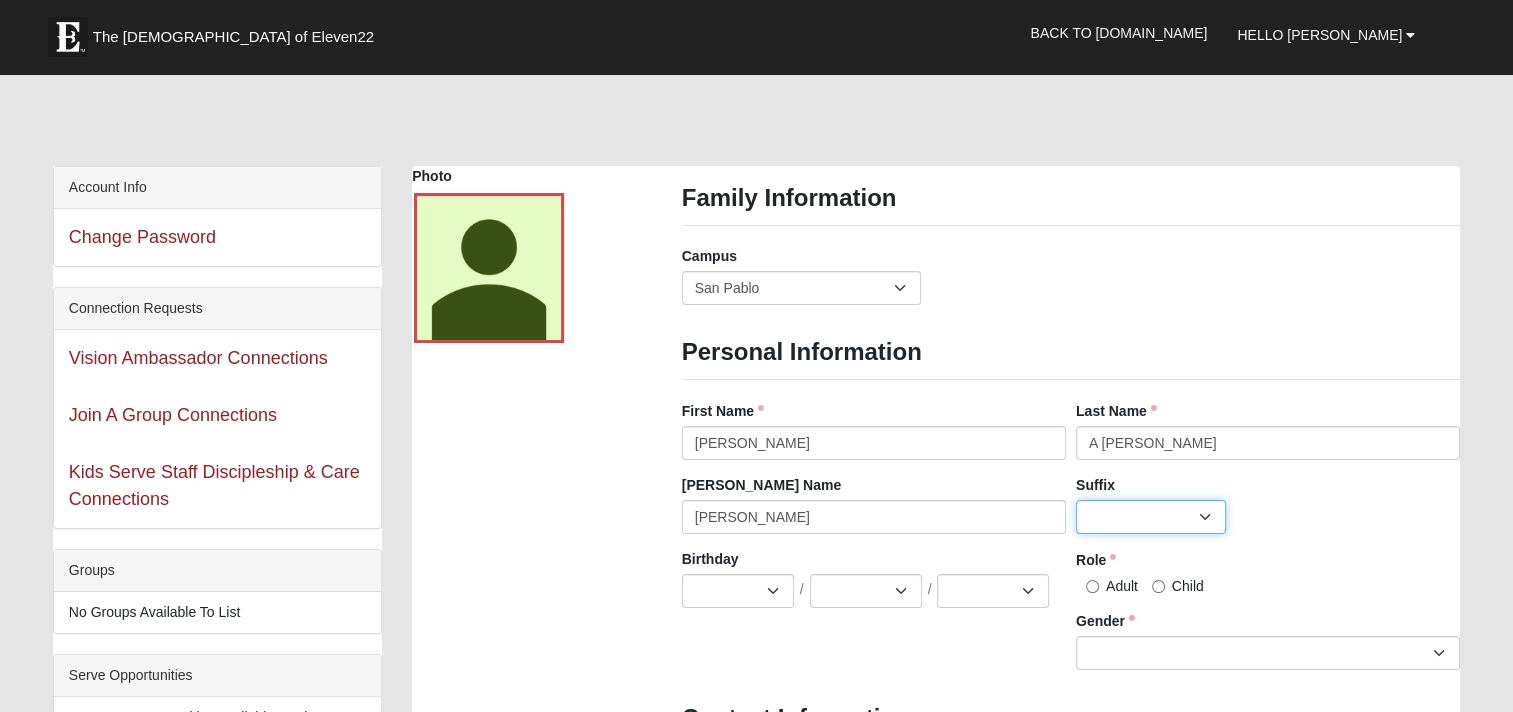 click on "Jr.
Sr.
Ph.D.
II
III
IV
V
VI
MD" at bounding box center [1151, 517] 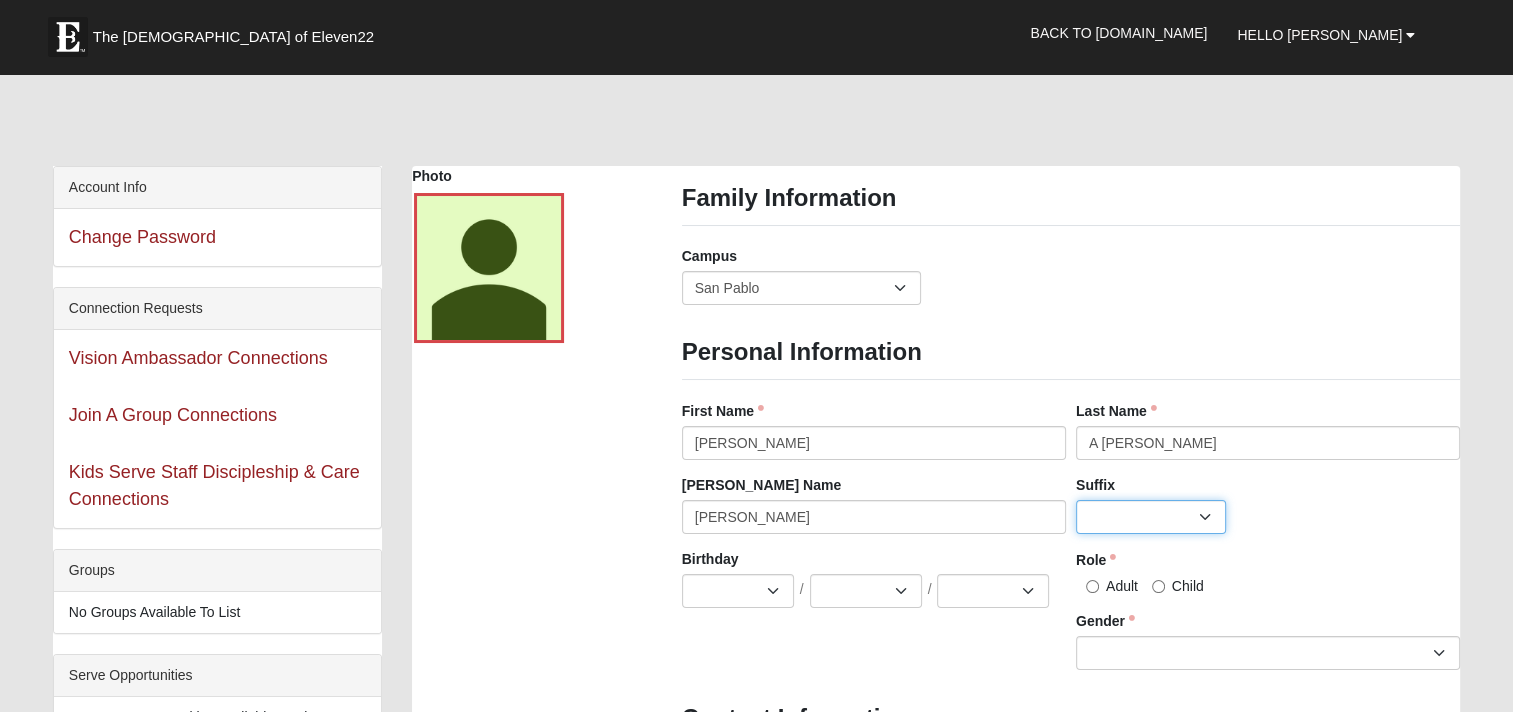 select on "188" 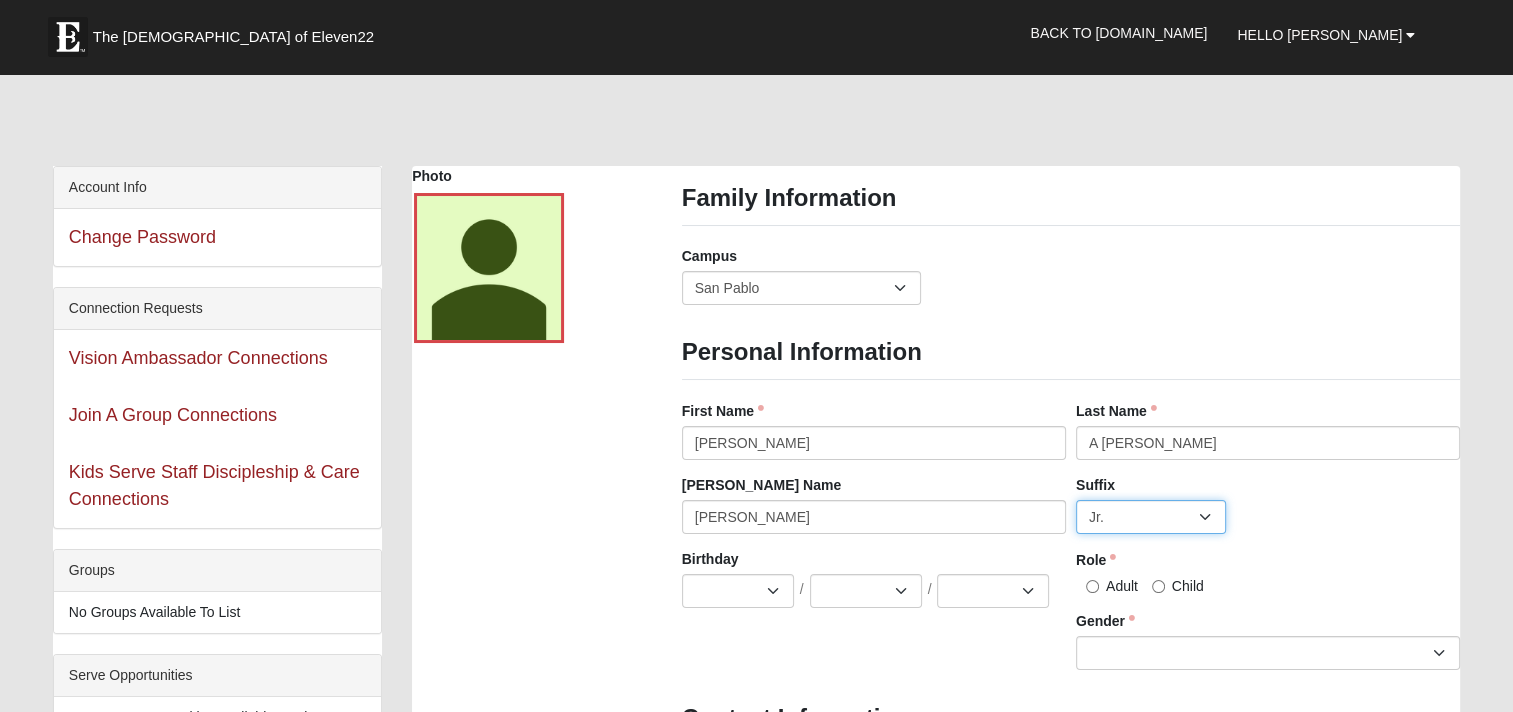 click on "Jr.
Sr.
Ph.D.
II
III
IV
V
VI
MD" at bounding box center [1151, 517] 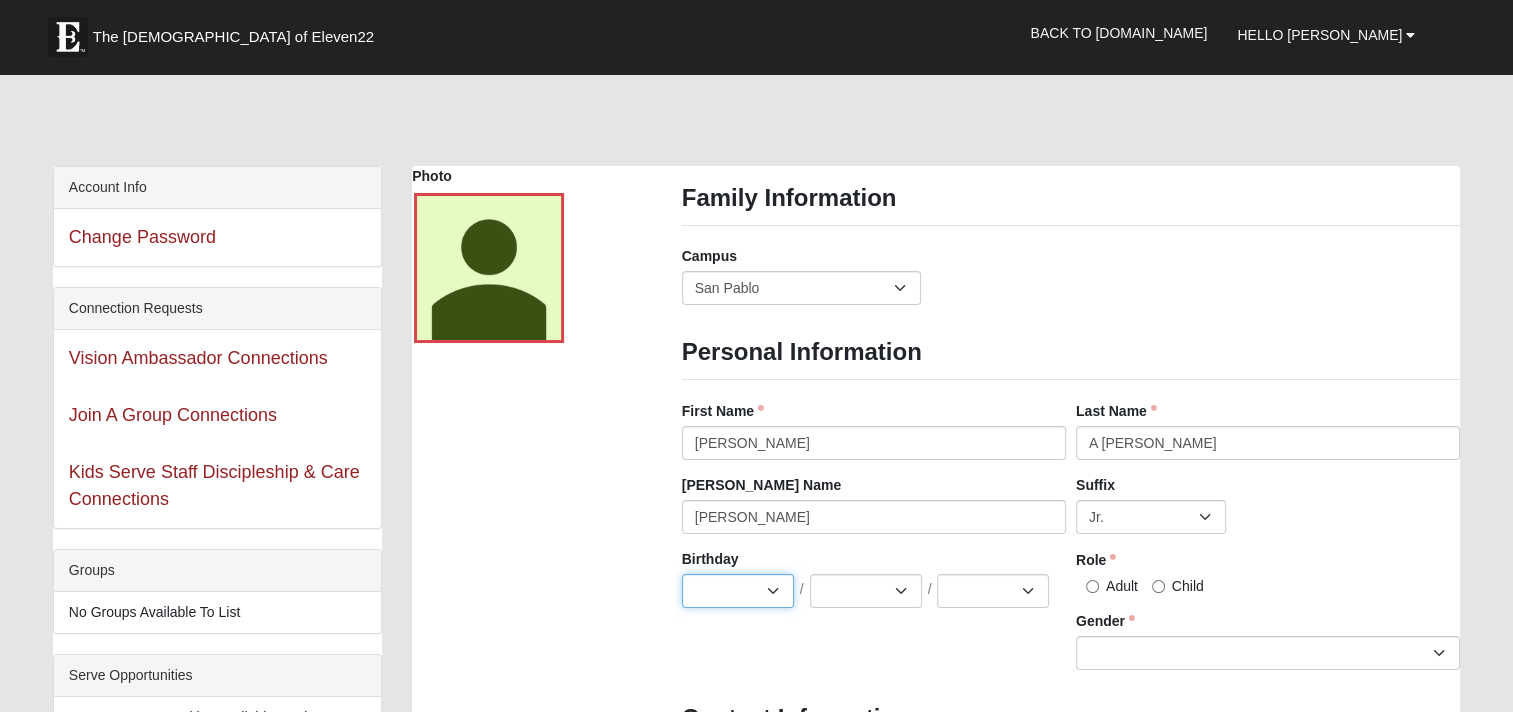 click on "Jan
Feb
Mar
Apr
May
Jun
[DATE]
Aug
Sep
Oct
Nov
Dec" at bounding box center (738, 591) 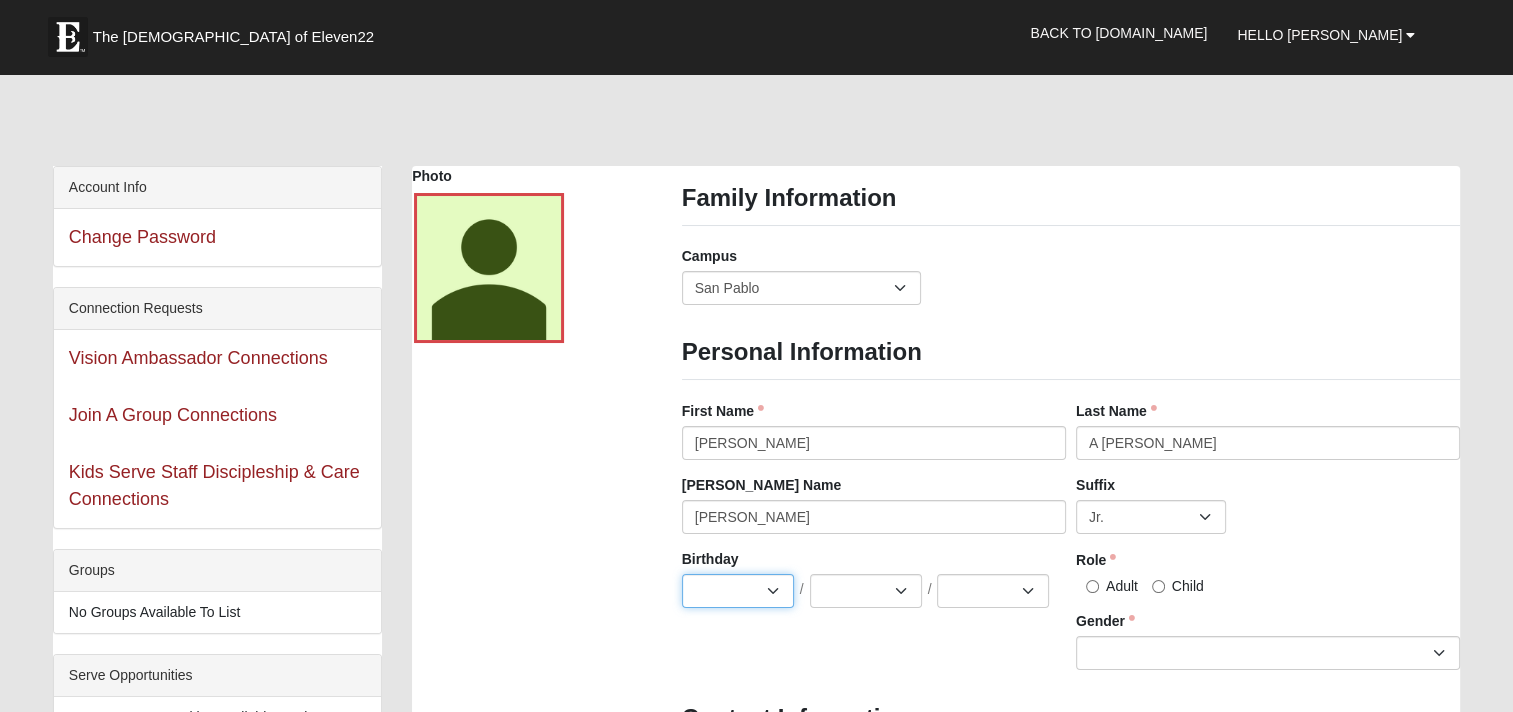 select on "9" 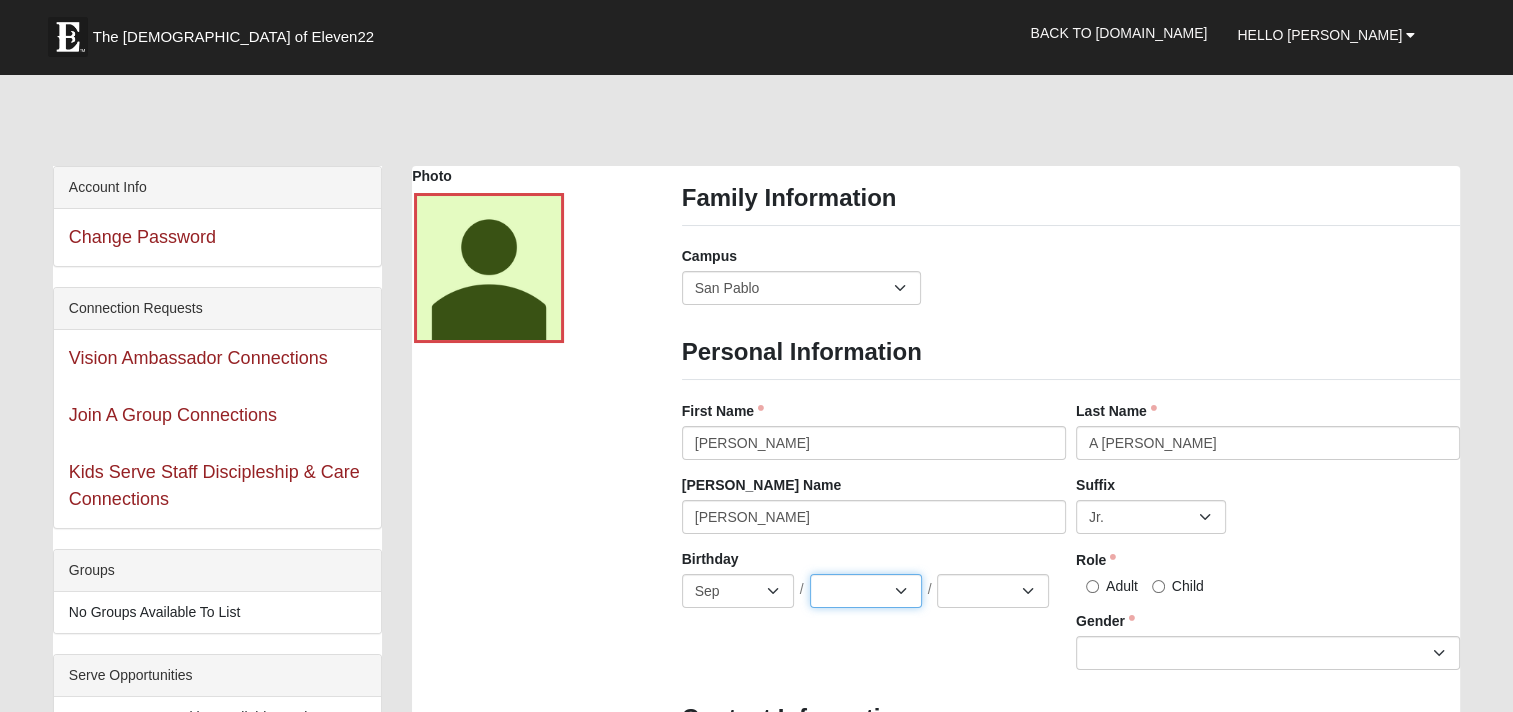 click on "1
2
3
4
5
6
7
8
9
10
11
12
13
14
15
16
17
18
19
20
21
22
23
24
25
26
27
28
29
30
31" at bounding box center (866, 591) 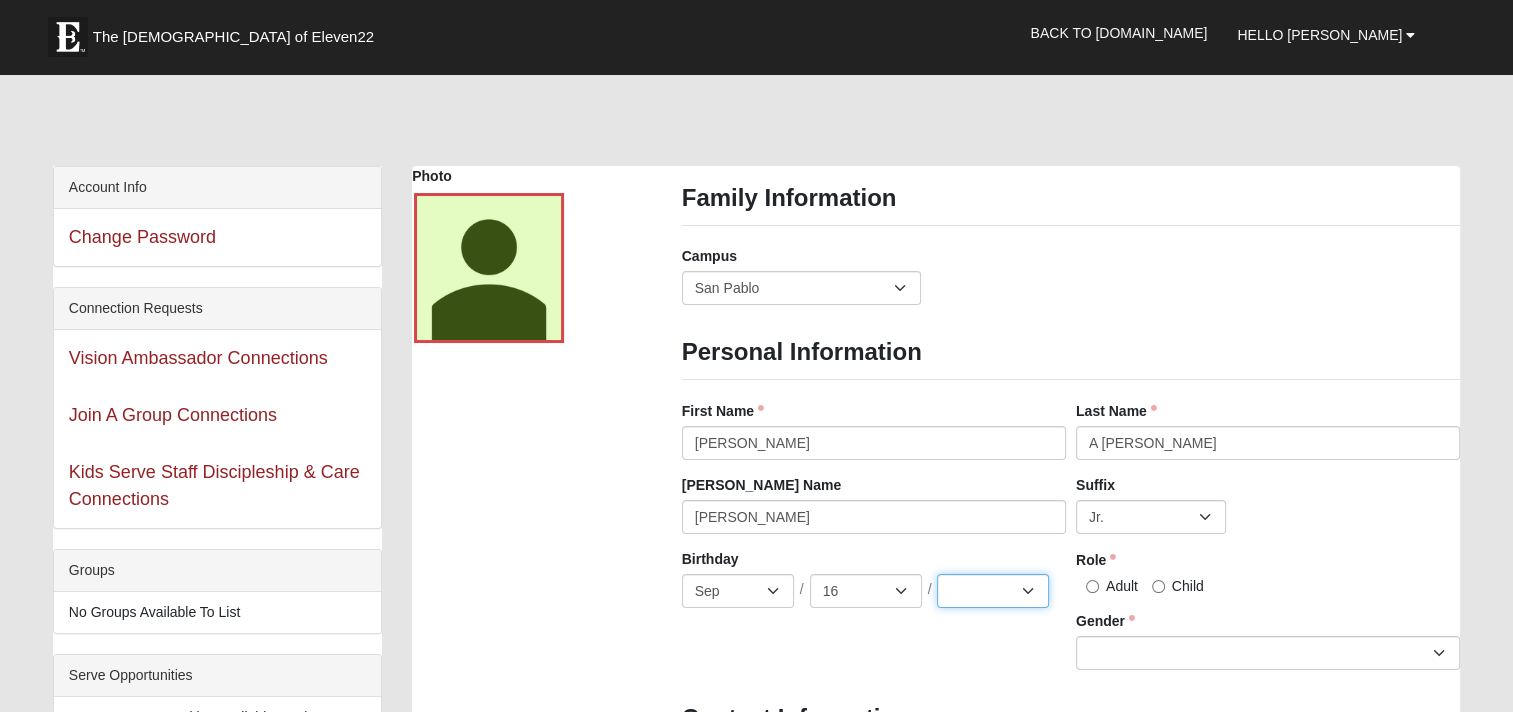click on "2025
2024
2023
2022
2021
2020
2019
2018
2017
2016
2015
2014
2013
2012
2011
2010
2009
2008
2007
2006
2005
2004
2003
2002
2001
2000
1999
1998
1997
1996
1995
1994
1993
1992
1991
1990
1989
1988
1987
1986
1985
1984
1983
1982
1981
1980
1979
1978
1977
1976
1975
1974
1973
1972
1971
1970
1969
1968
1967
1966
1965
1964
1963
1962
1961
1960
1959
1958
1957
1956
1955
1954
1953
1952
1951
1950
1949
1948
1947
1946
1945
1944
1943
1942" at bounding box center (993, 591) 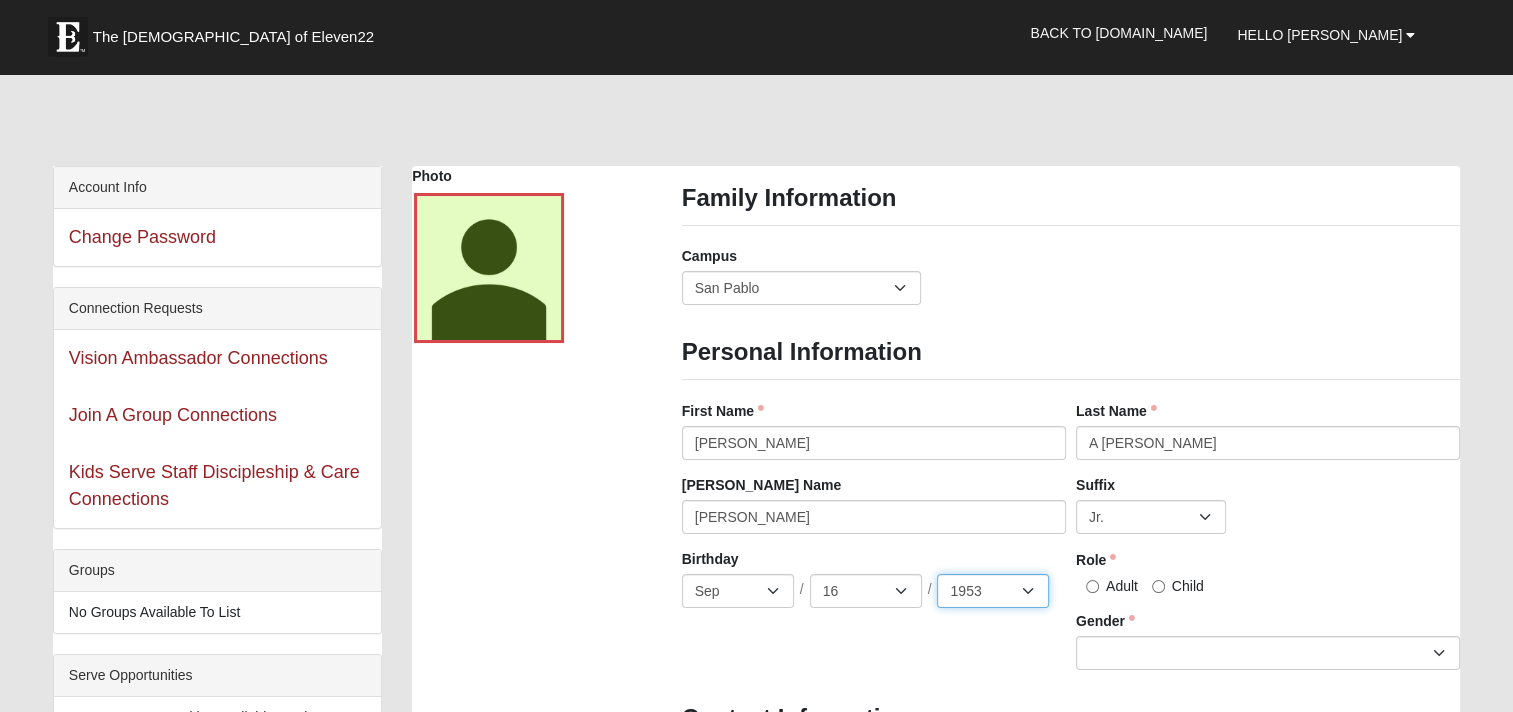 click on "2025
2024
2023
2022
2021
2020
2019
2018
2017
2016
2015
2014
2013
2012
2011
2010
2009
2008
2007
2006
2005
2004
2003
2002
2001
2000
1999
1998
1997
1996
1995
1994
1993
1992
1991
1990
1989
1988
1987
1986
1985
1984
1983
1982
1981
1980
1979
1978
1977
1976
1975
1974
1973
1972
1971
1970
1969
1968
1967
1966
1965
1964
1963
1962
1961
1960
1959
1958
1957
1956
1955
1954
1953
1952
1951
1950
1949
1948
1947
1946
1945
1944
1943
1942" at bounding box center [993, 591] 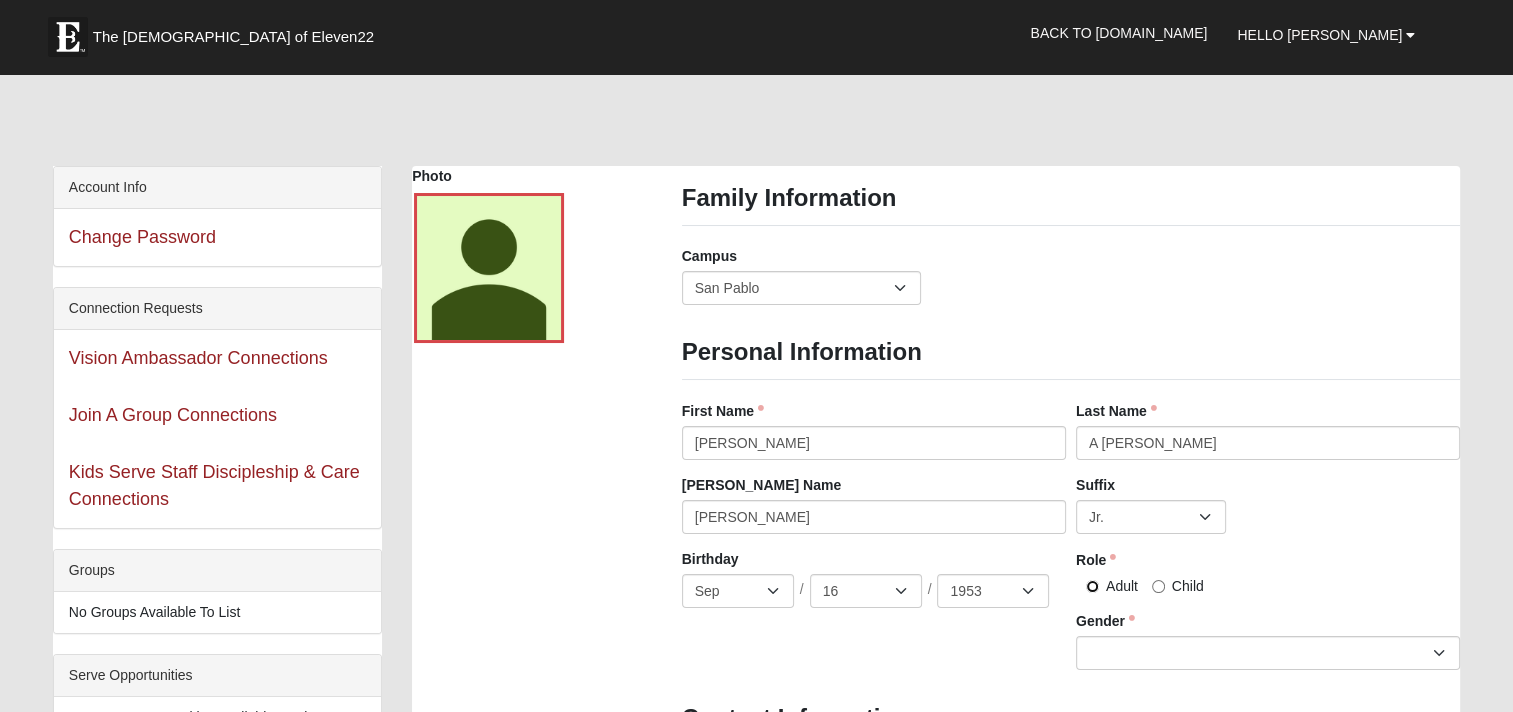 click on "Adult" at bounding box center [1092, 586] 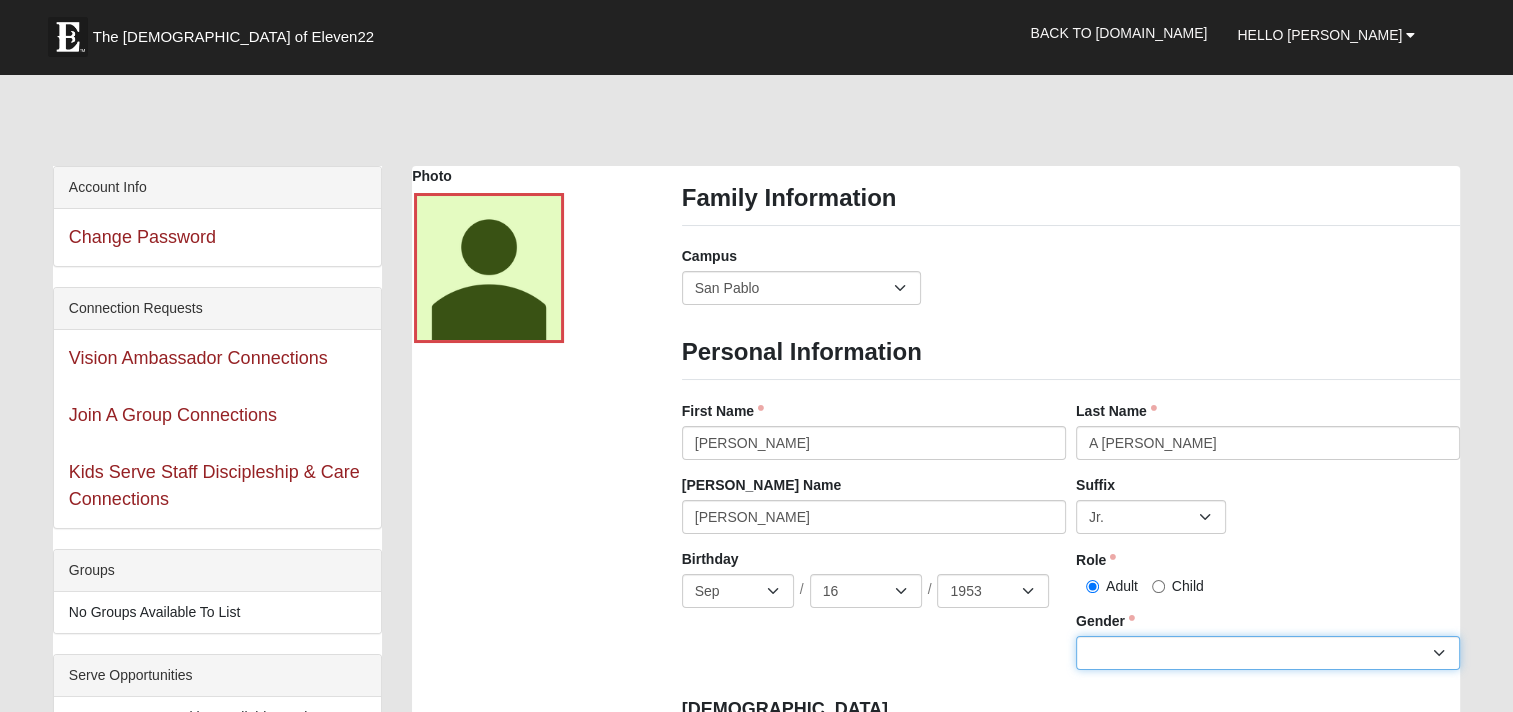 click on "[DEMOGRAPHIC_DATA]
[DEMOGRAPHIC_DATA]" at bounding box center (1268, 653) 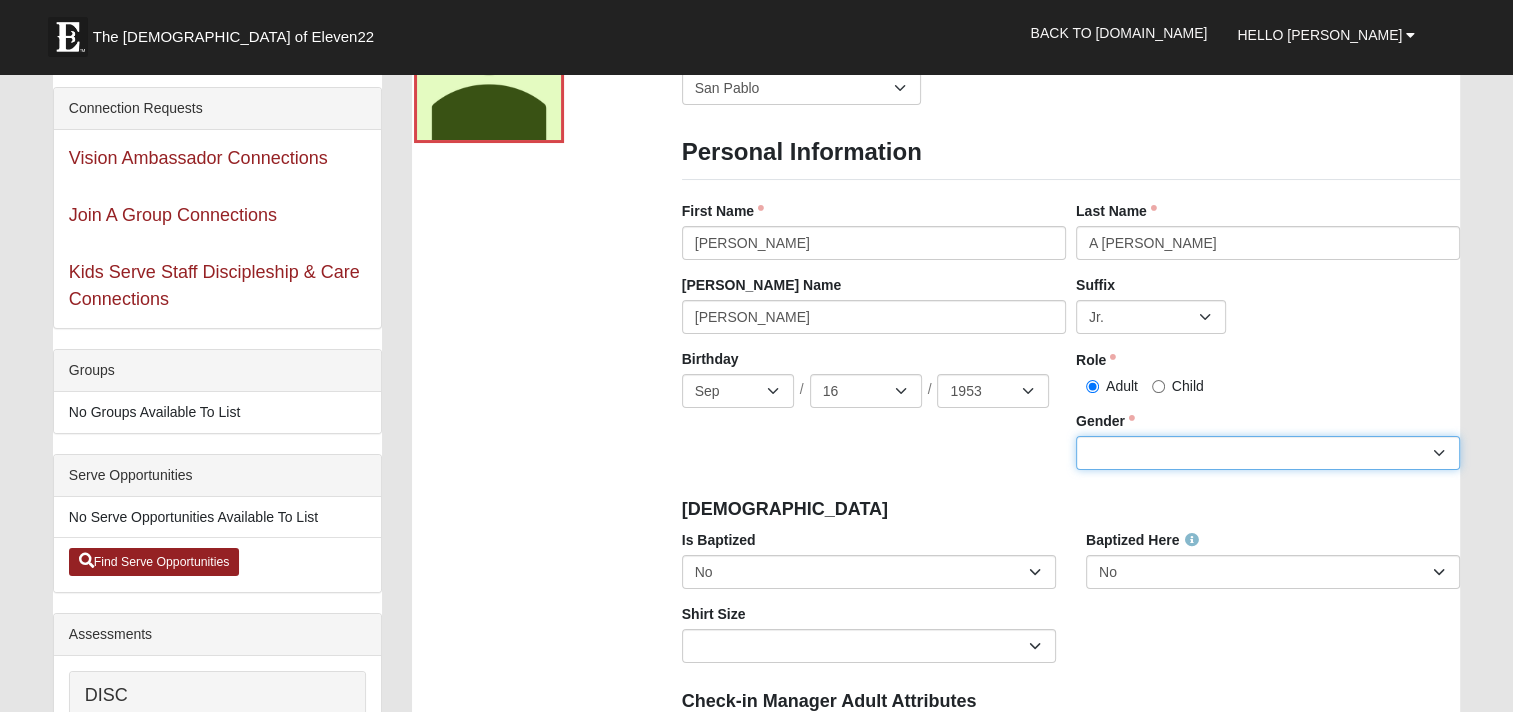 scroll, scrollTop: 300, scrollLeft: 0, axis: vertical 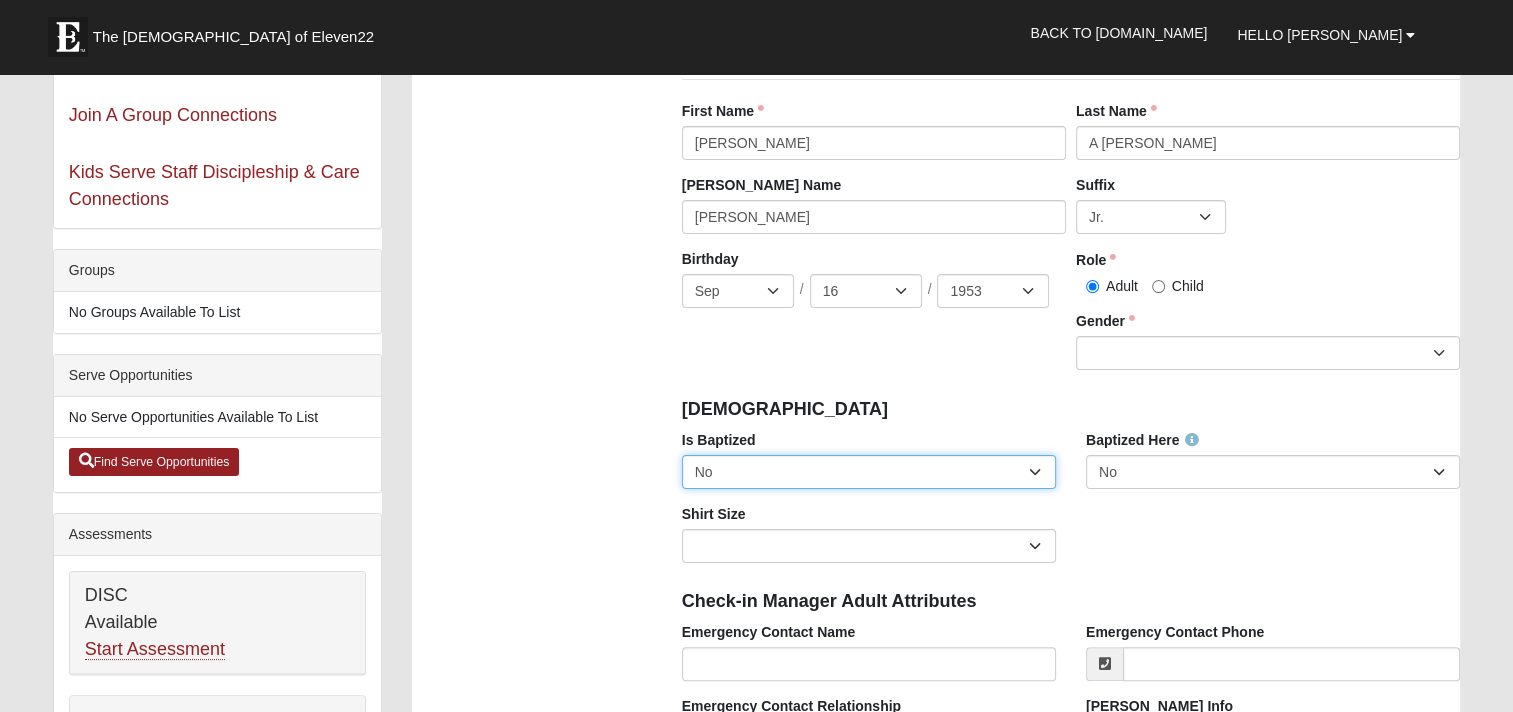 click on "No
Yes" at bounding box center [869, 472] 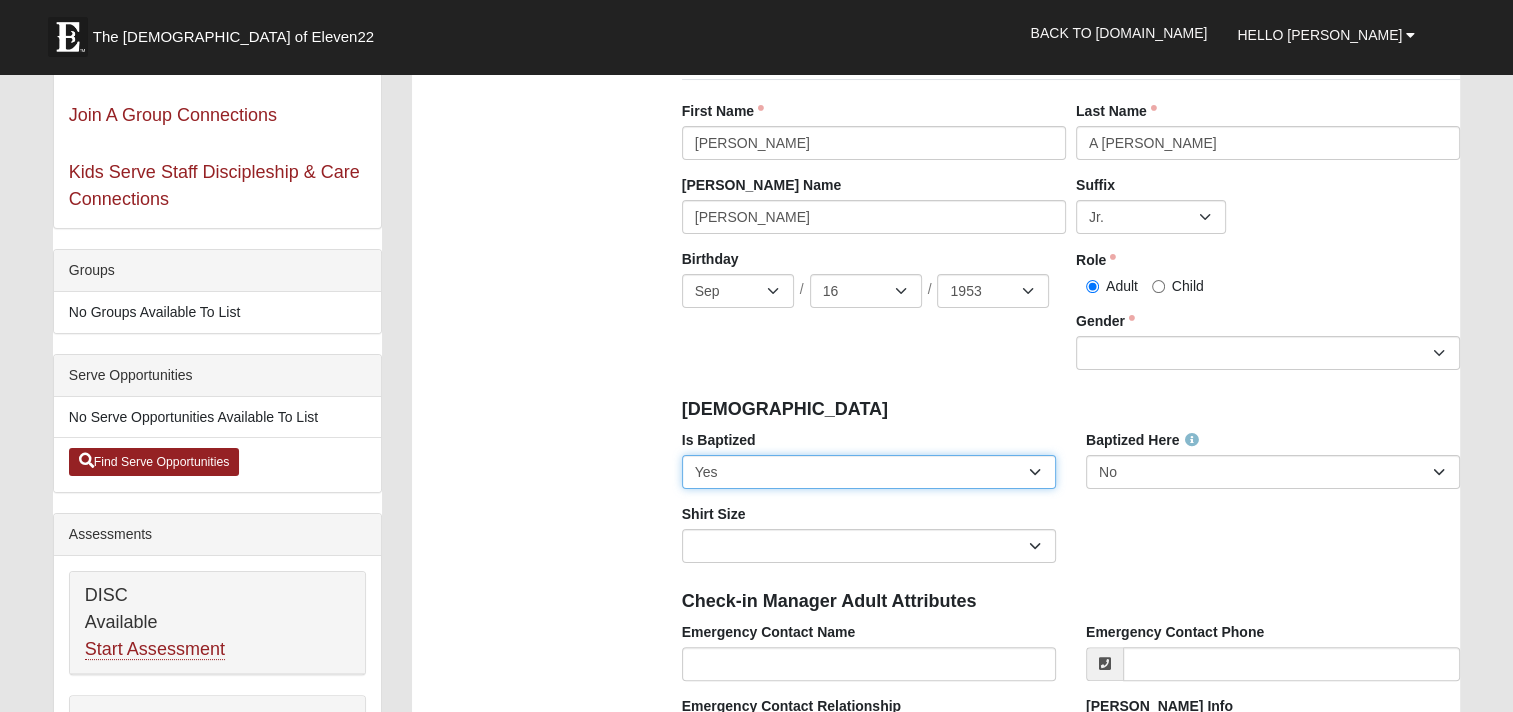 click on "No
Yes" at bounding box center [869, 472] 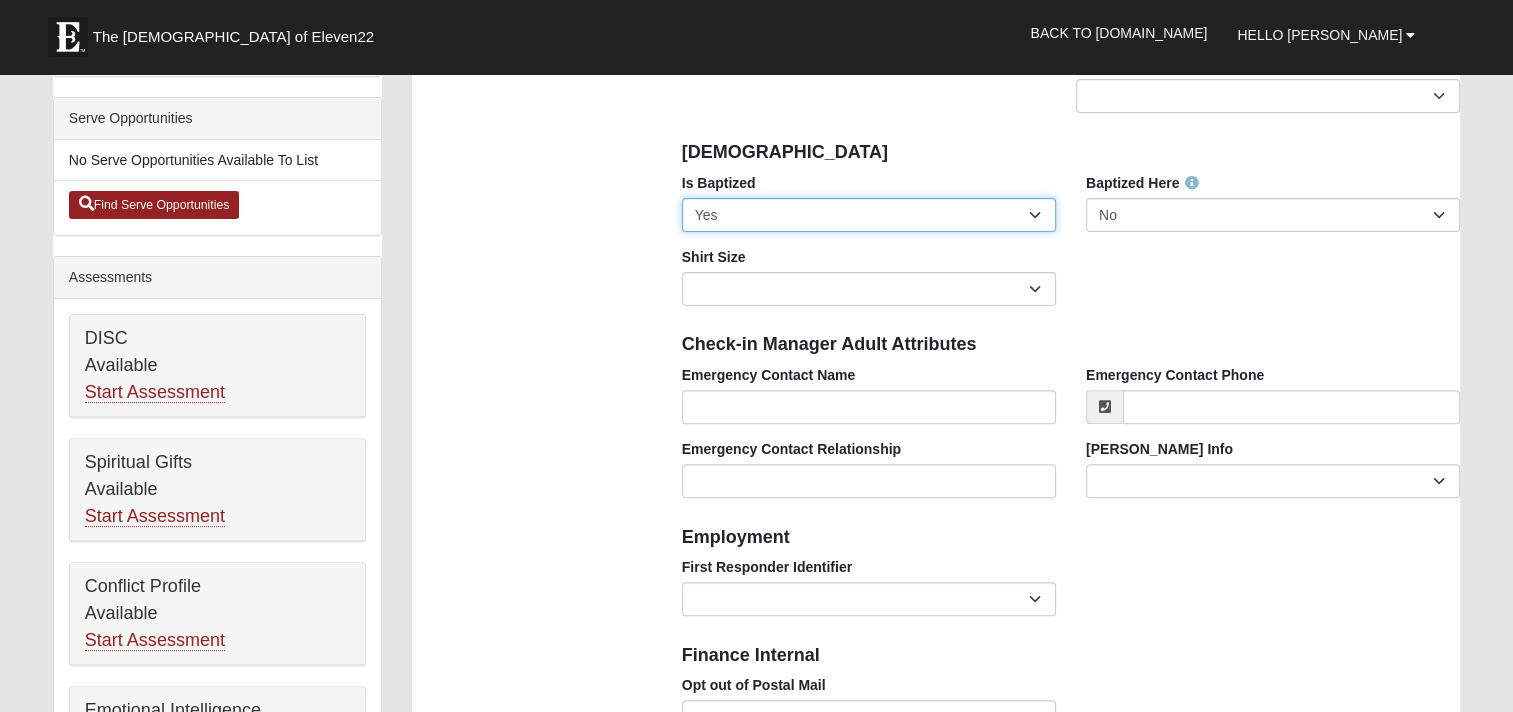 scroll, scrollTop: 500, scrollLeft: 0, axis: vertical 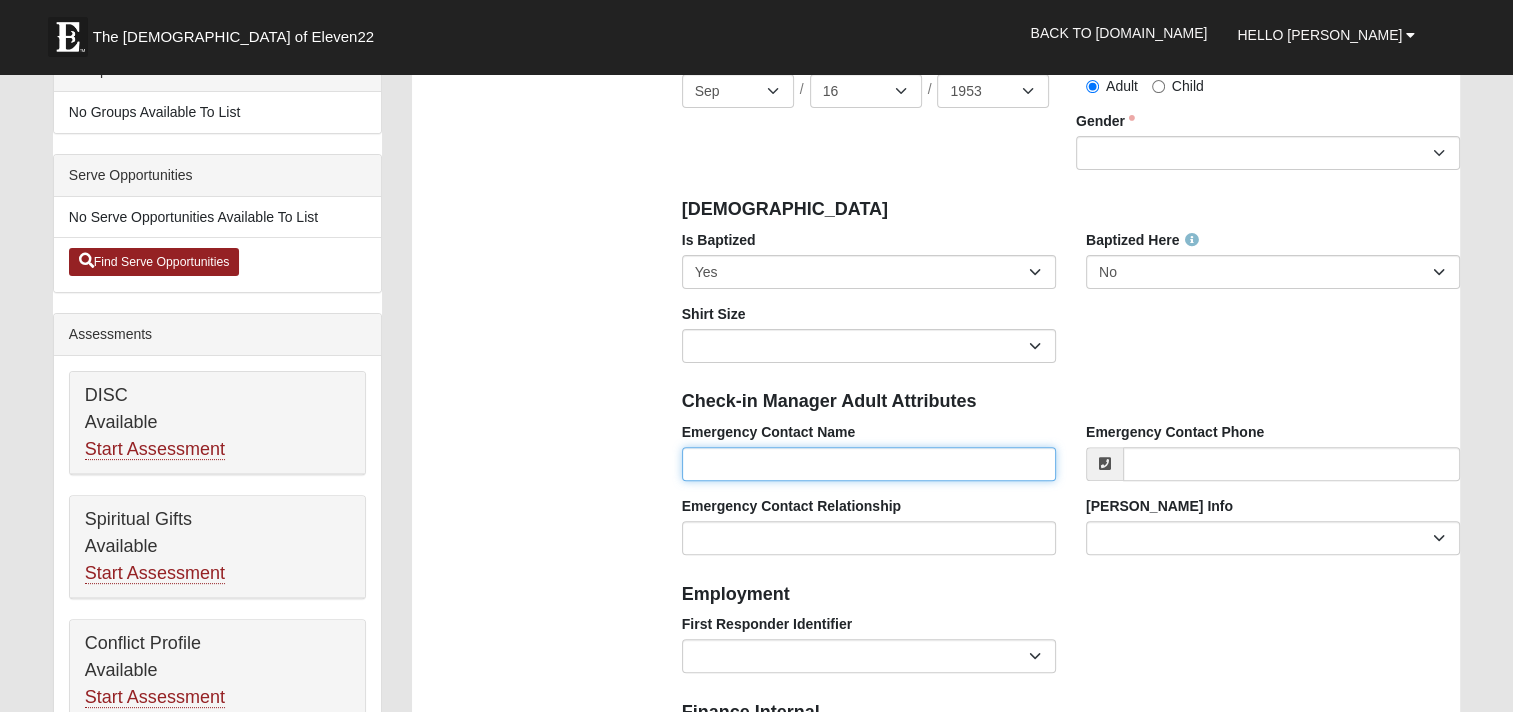 click on "Emergency Contact Name" at bounding box center [869, 464] 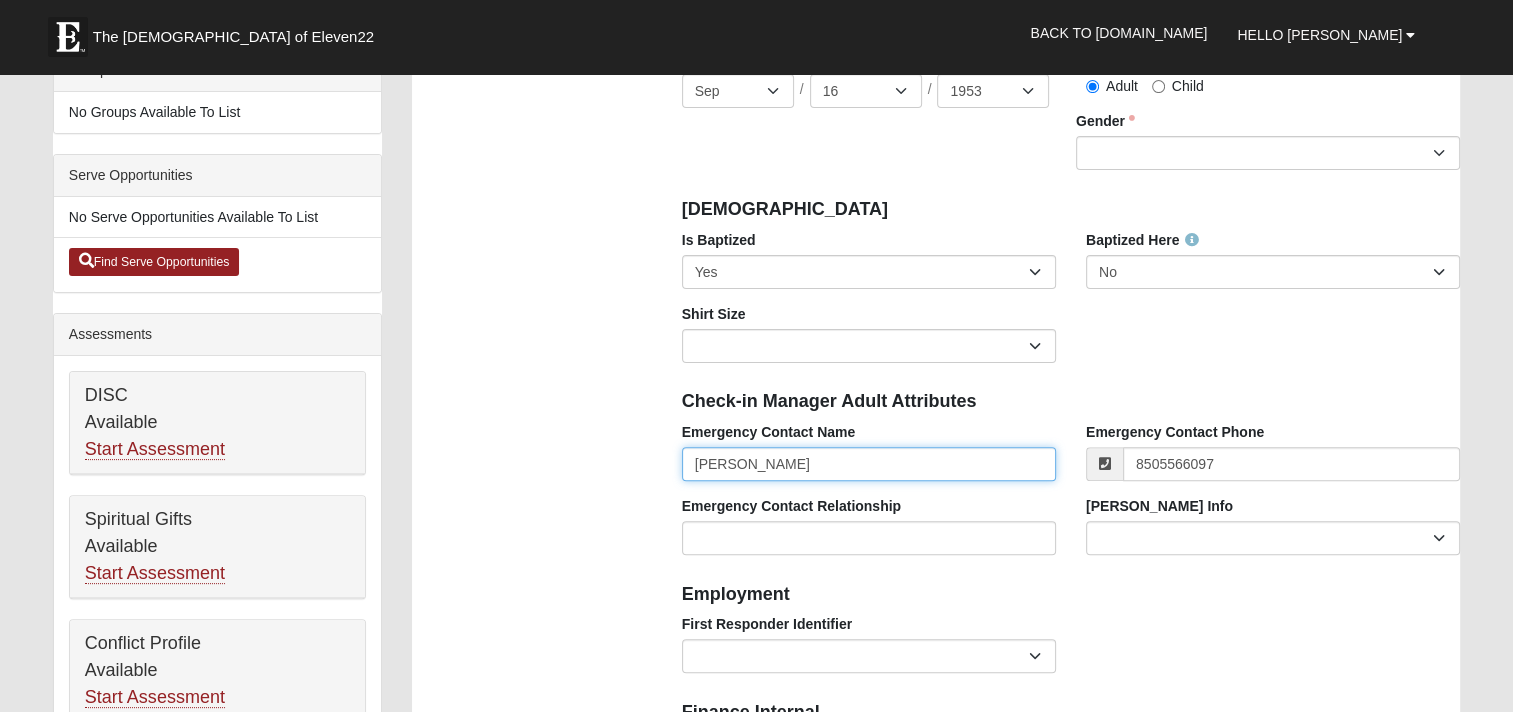 type on "[PHONE_NUMBER]" 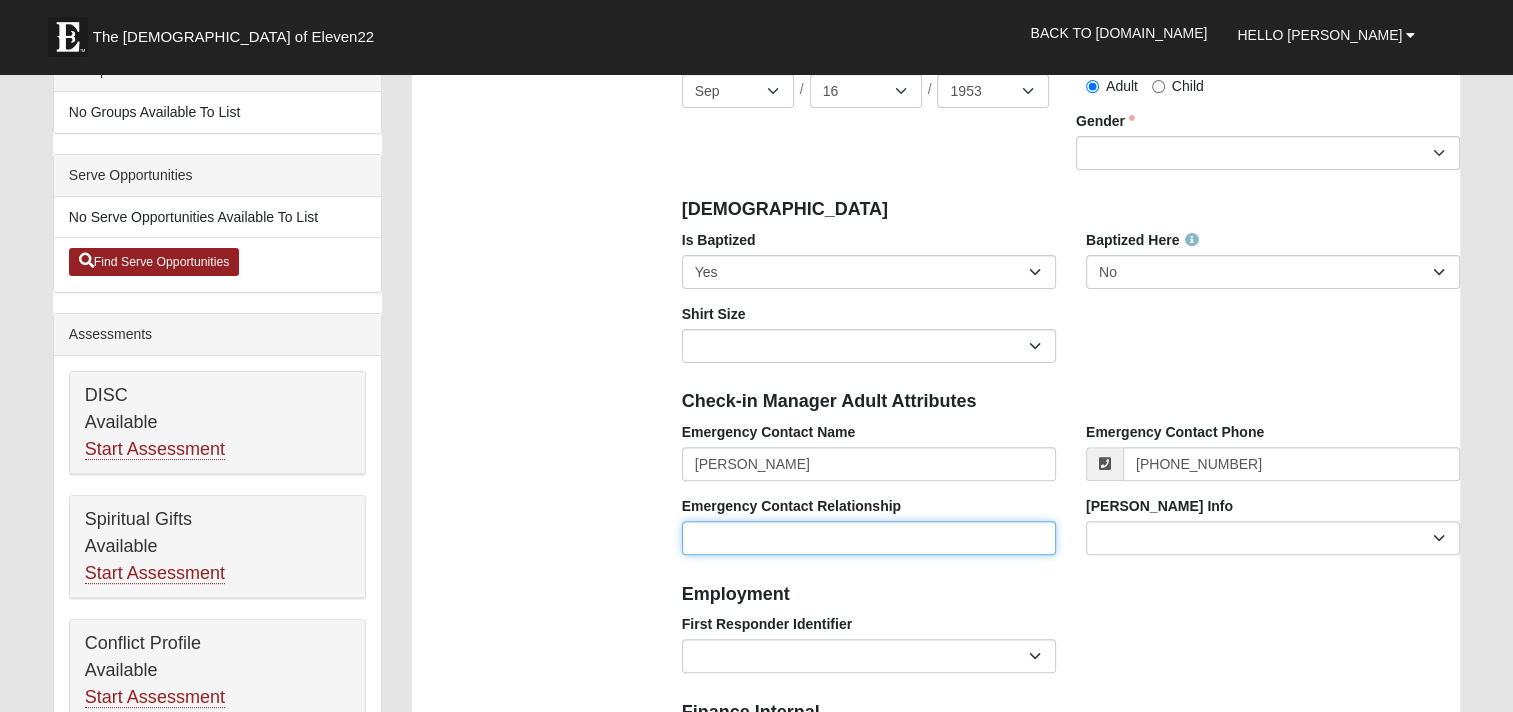 click on "Emergency Contact Relationship" at bounding box center (869, 538) 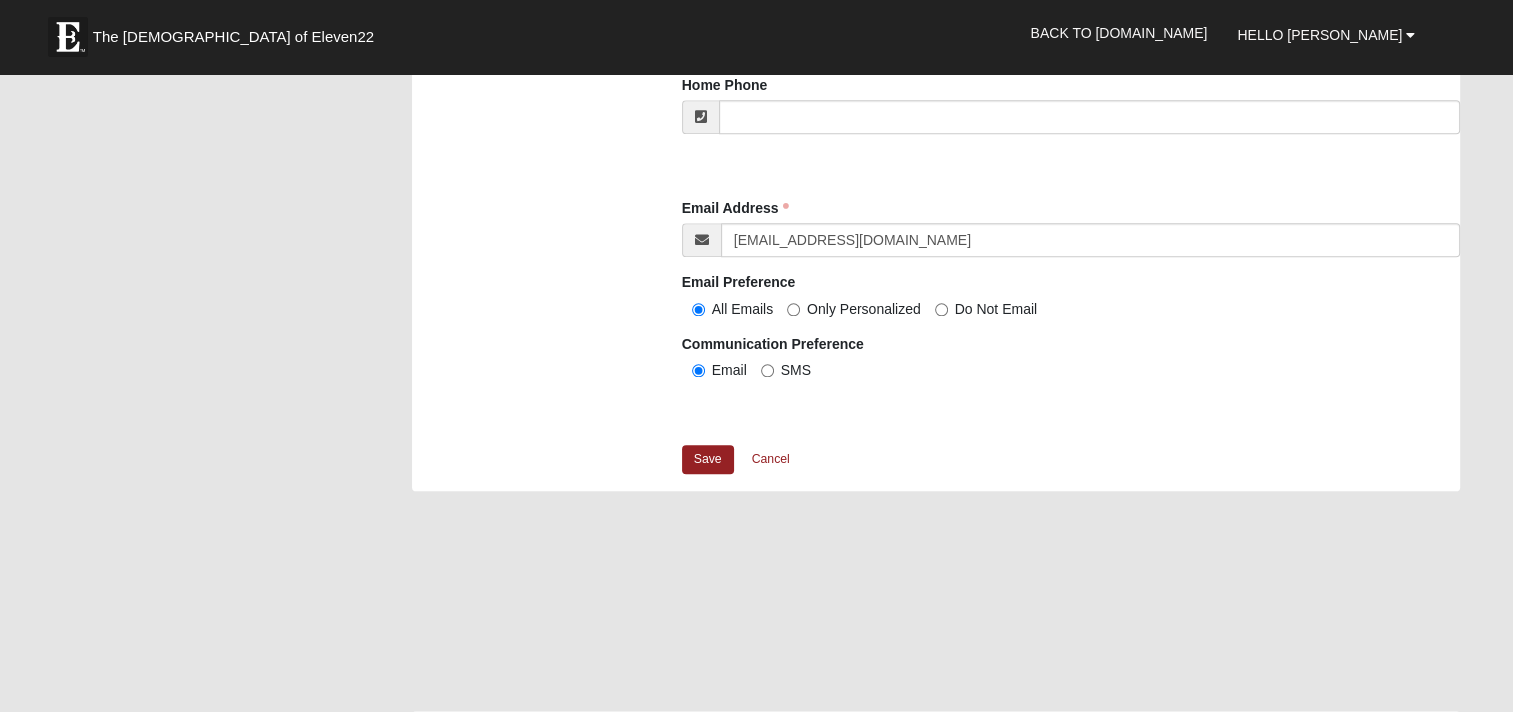 scroll, scrollTop: 2100, scrollLeft: 0, axis: vertical 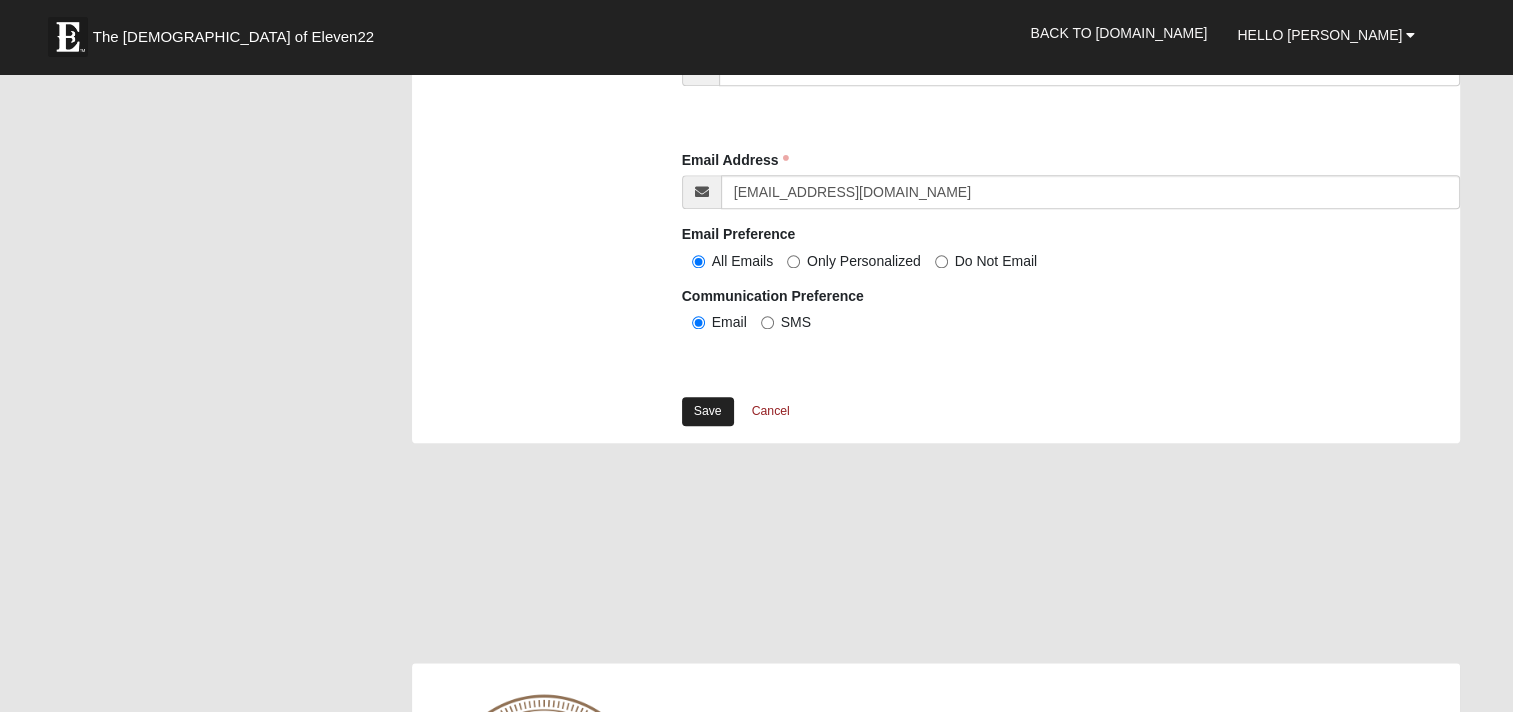 type on "wife" 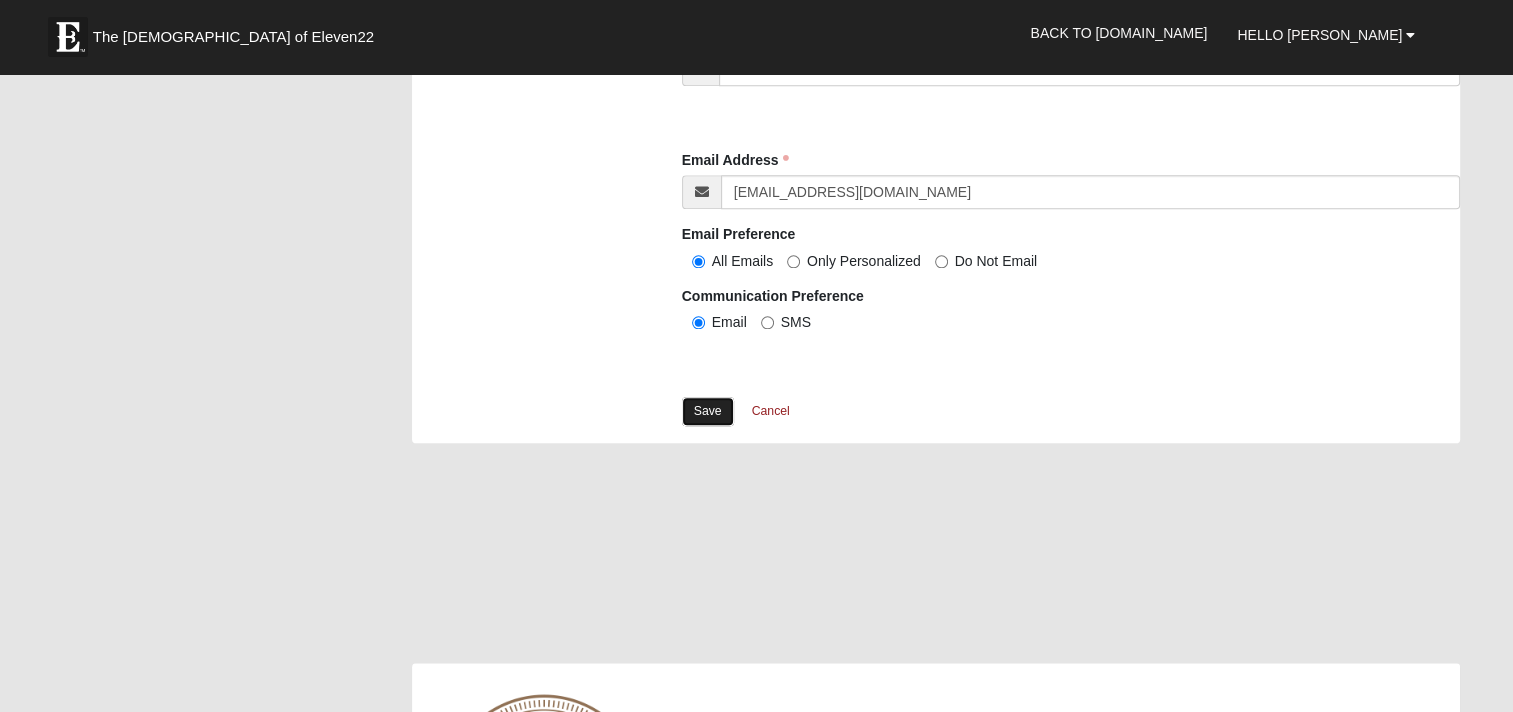 click on "Save" at bounding box center [708, 411] 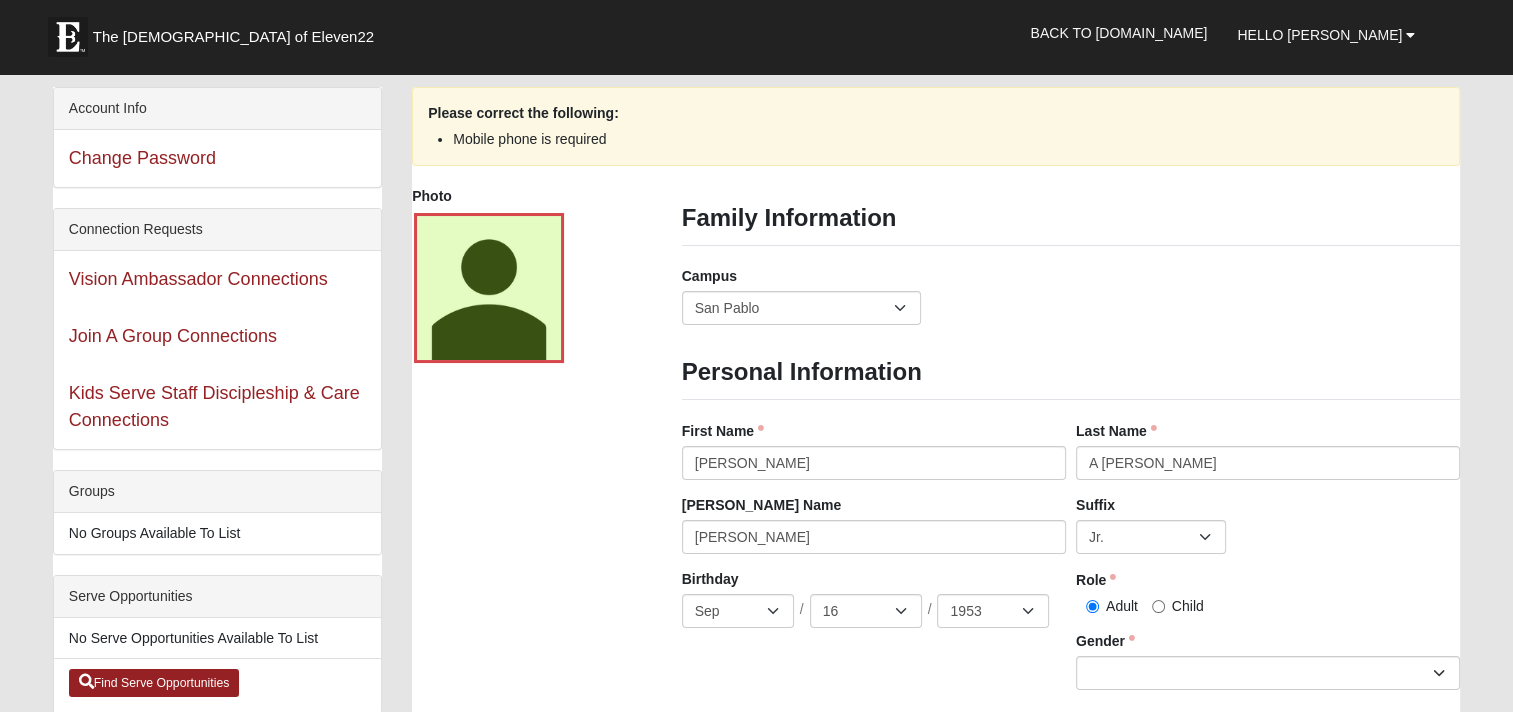 scroll, scrollTop: 0, scrollLeft: 0, axis: both 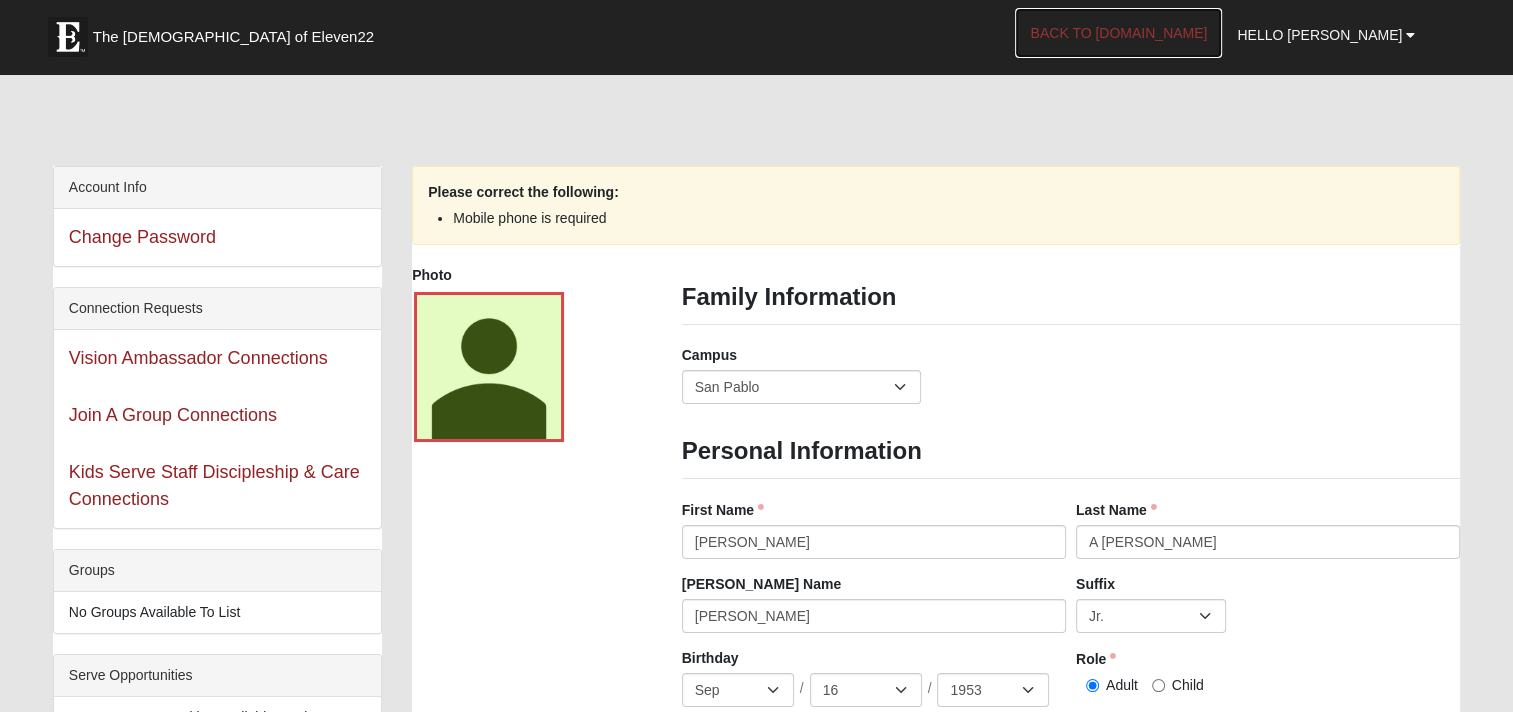 click on "Back to [DOMAIN_NAME]" at bounding box center [1118, 33] 